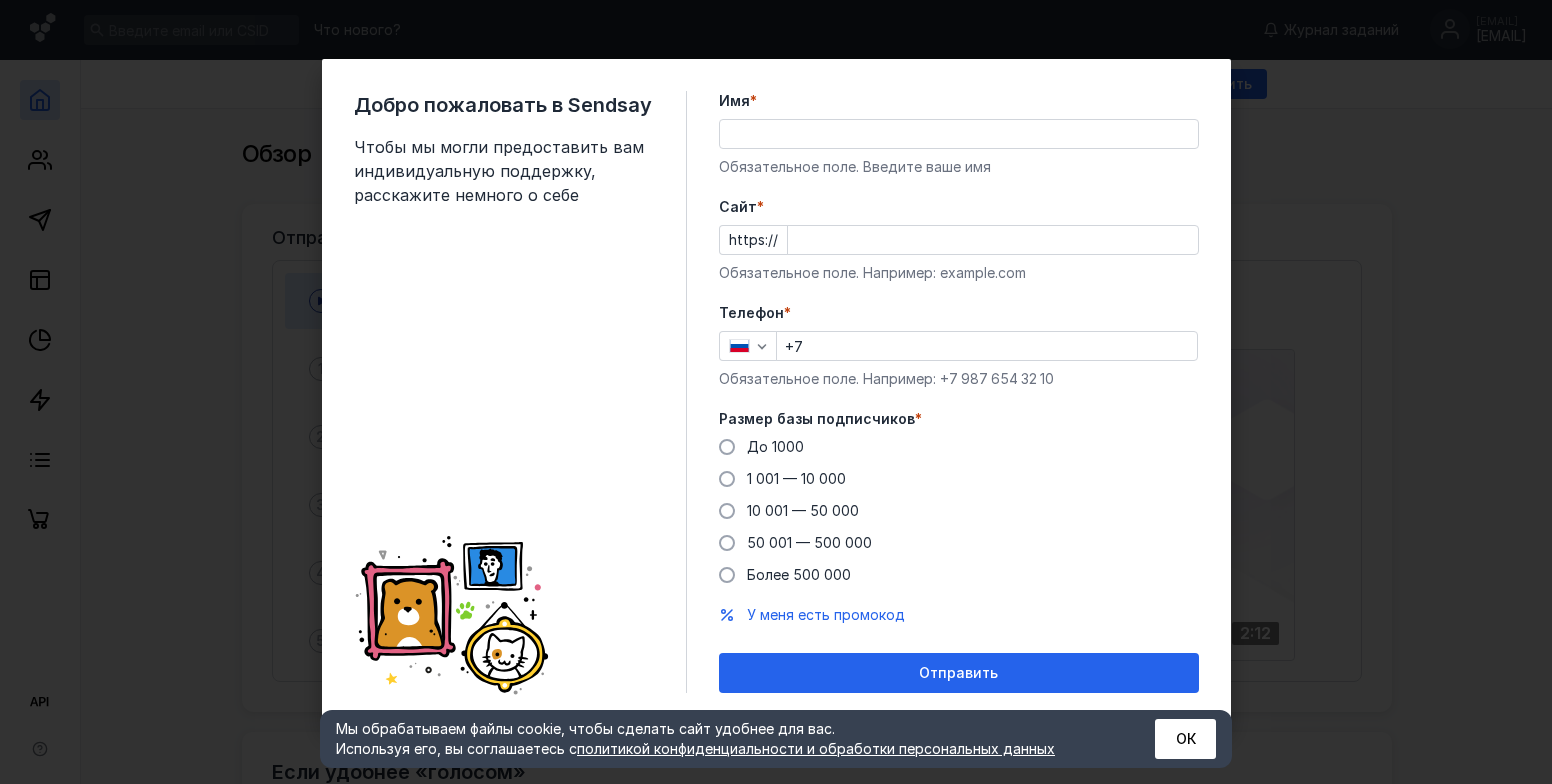scroll, scrollTop: 0, scrollLeft: 0, axis: both 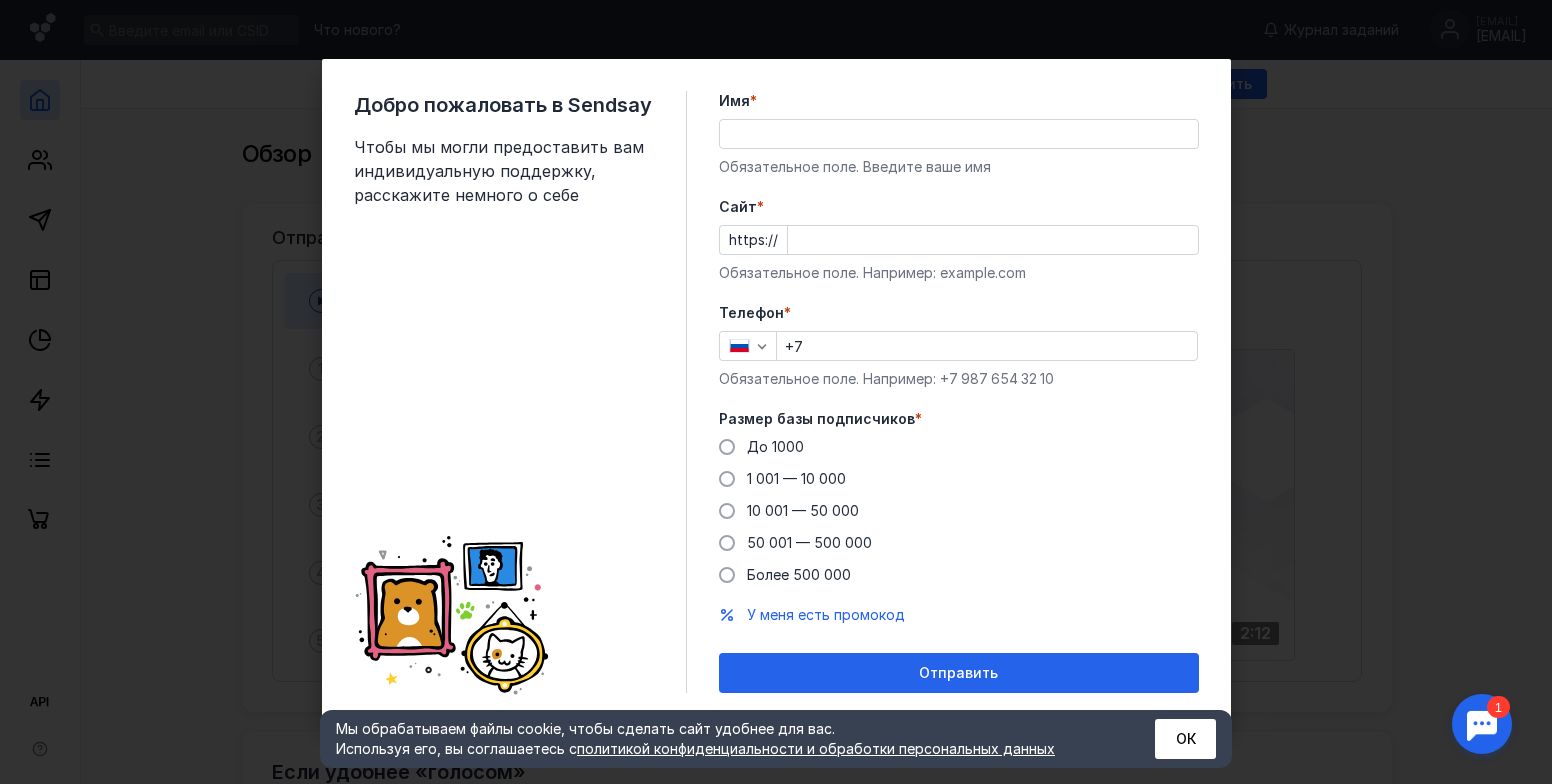 click on "Добро пожаловать в Sendsay Чтобы мы могли предоставить вам индивидуальную поддержку, расскажите немного о себе Имя  * [NAME] Обязательное поле. Введите ваше имя Cайт  * https:// example.com Обязательное поле. Например: example.com Телефон  * [PHONE] Обязательное поле. Например: +7 987 654 32 10 Размер базы подписчиков  * До 1000 1 001 — 10 000 10 001 — 50 000 50 001 — 500 000 Более 500 000 У меня есть промокод Отправить" at bounding box center (776, 392) 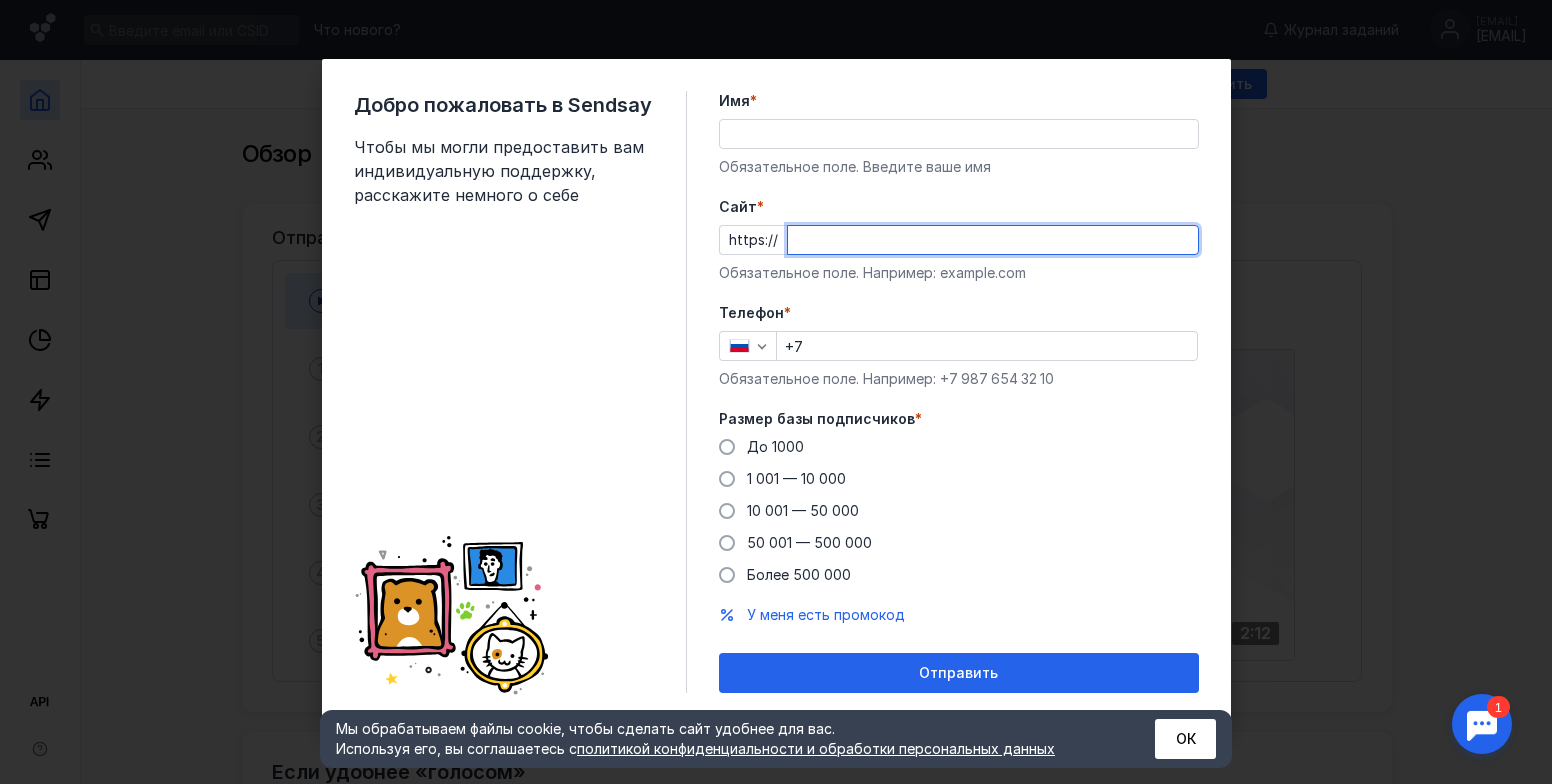 paste on "vk.com/katrenart" 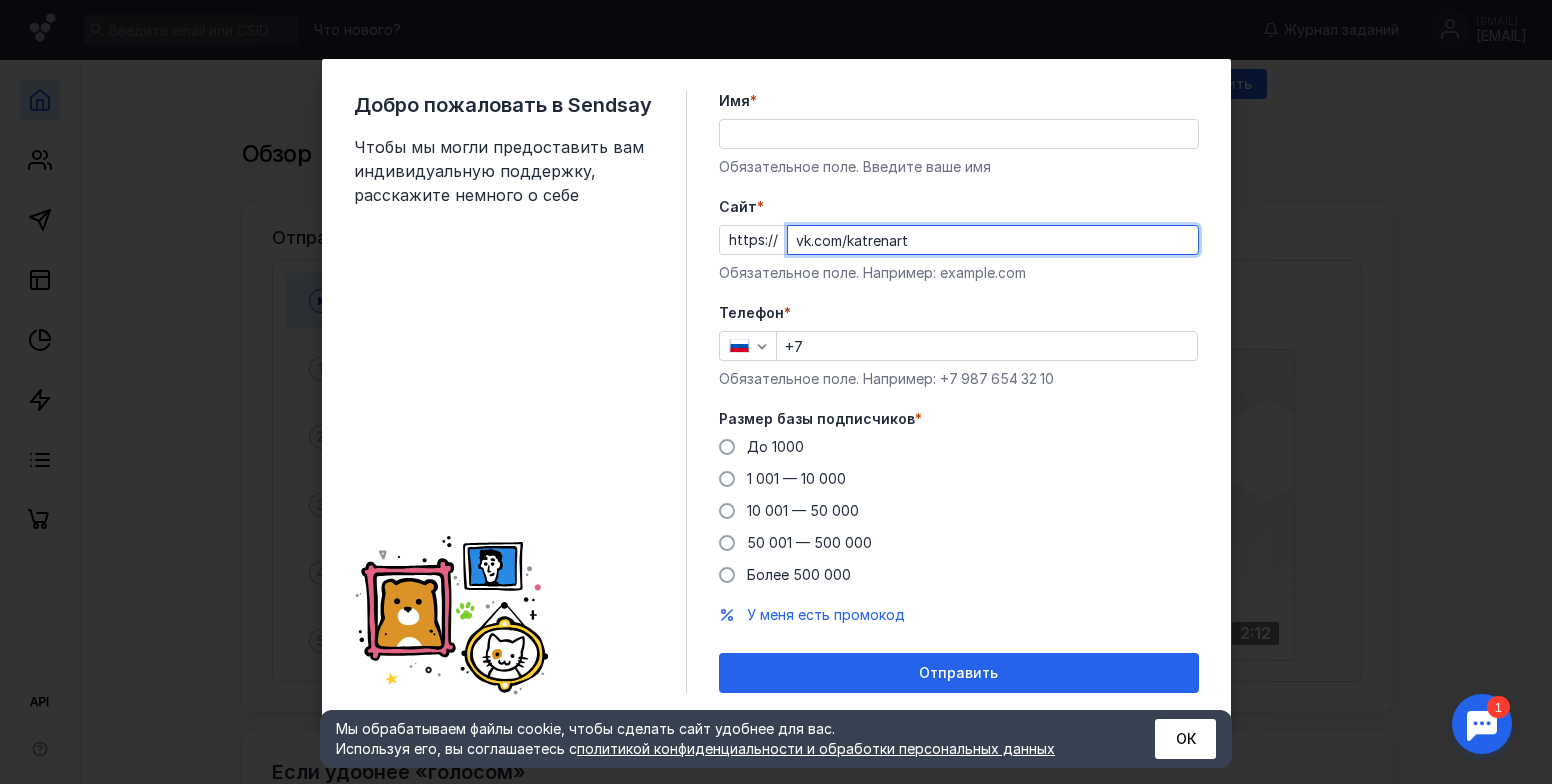type on "vk.com/katrenart" 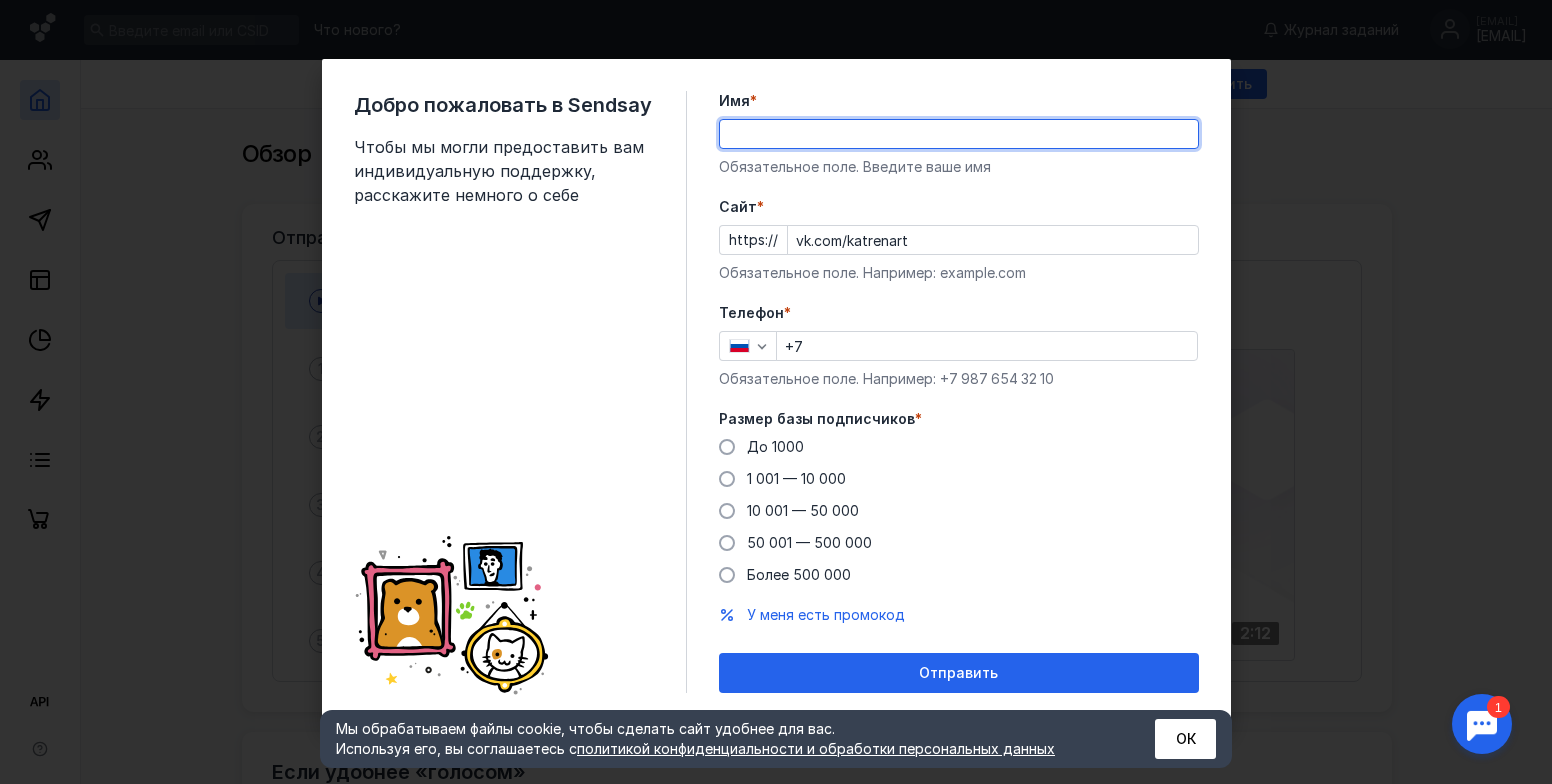 type on "[NAME] [MIDDLE] [LAST]" 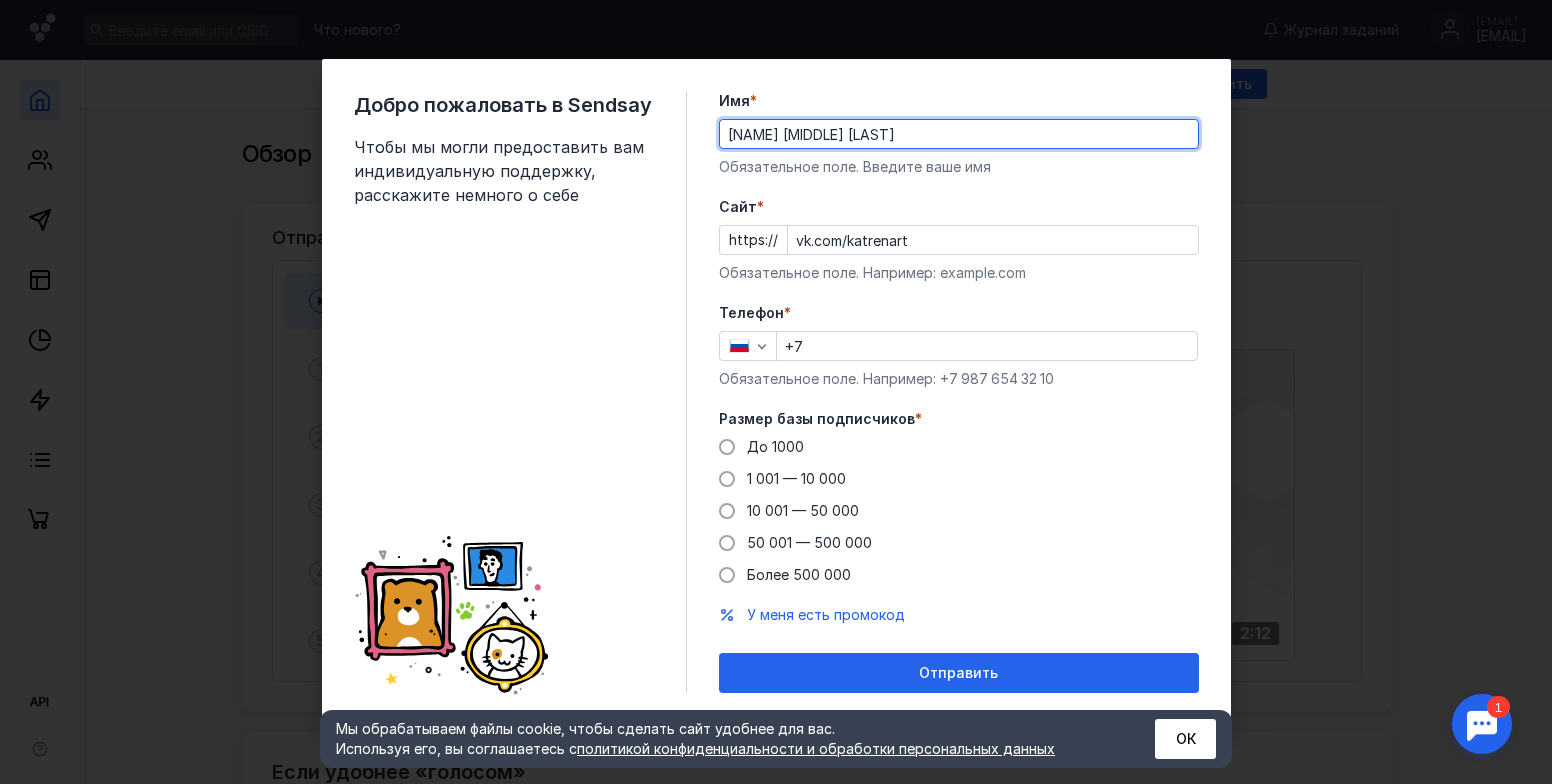 type on "[PHONE]" 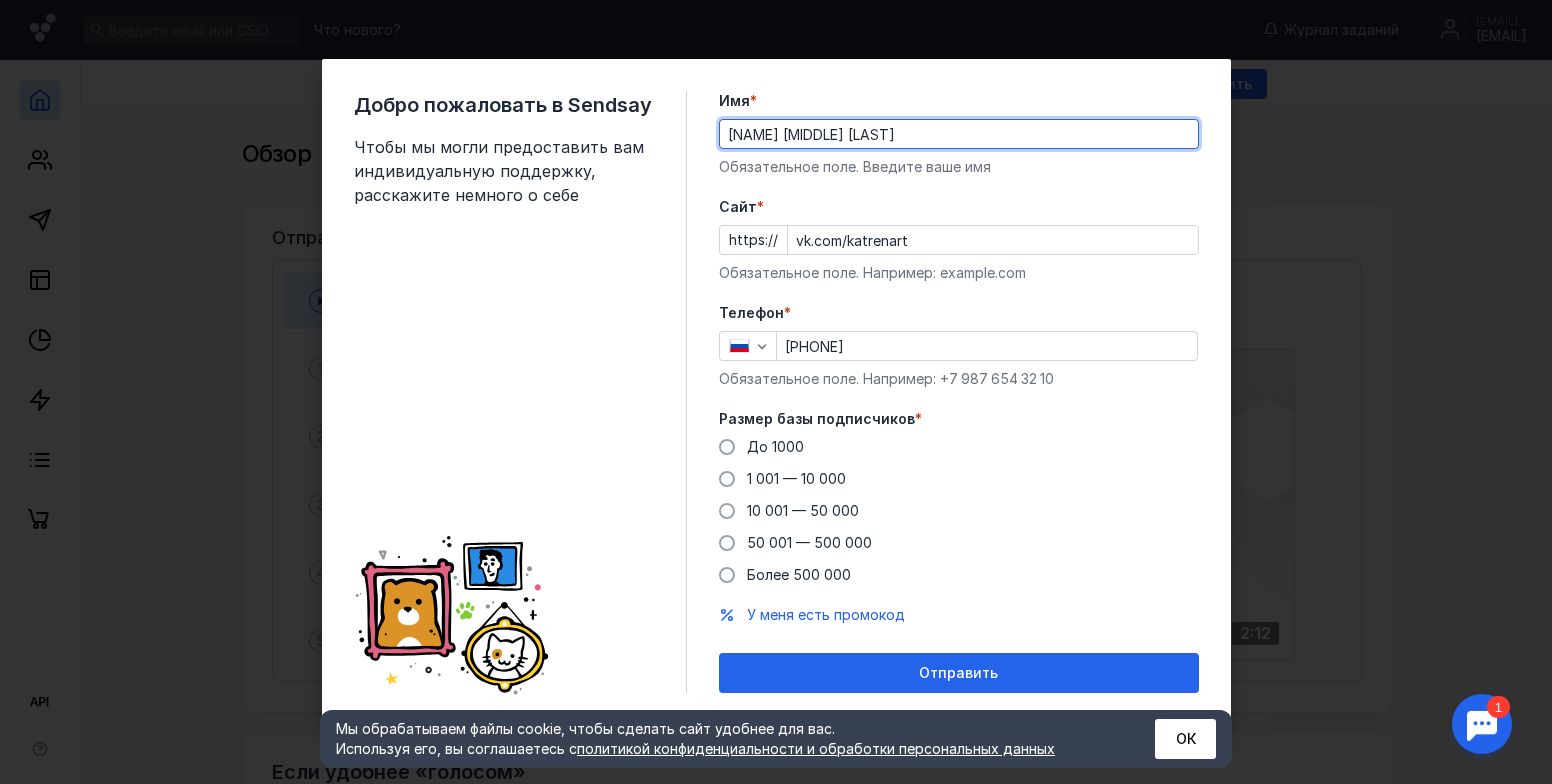 drag, startPoint x: 990, startPoint y: 133, endPoint x: 889, endPoint y: 141, distance: 101.31634 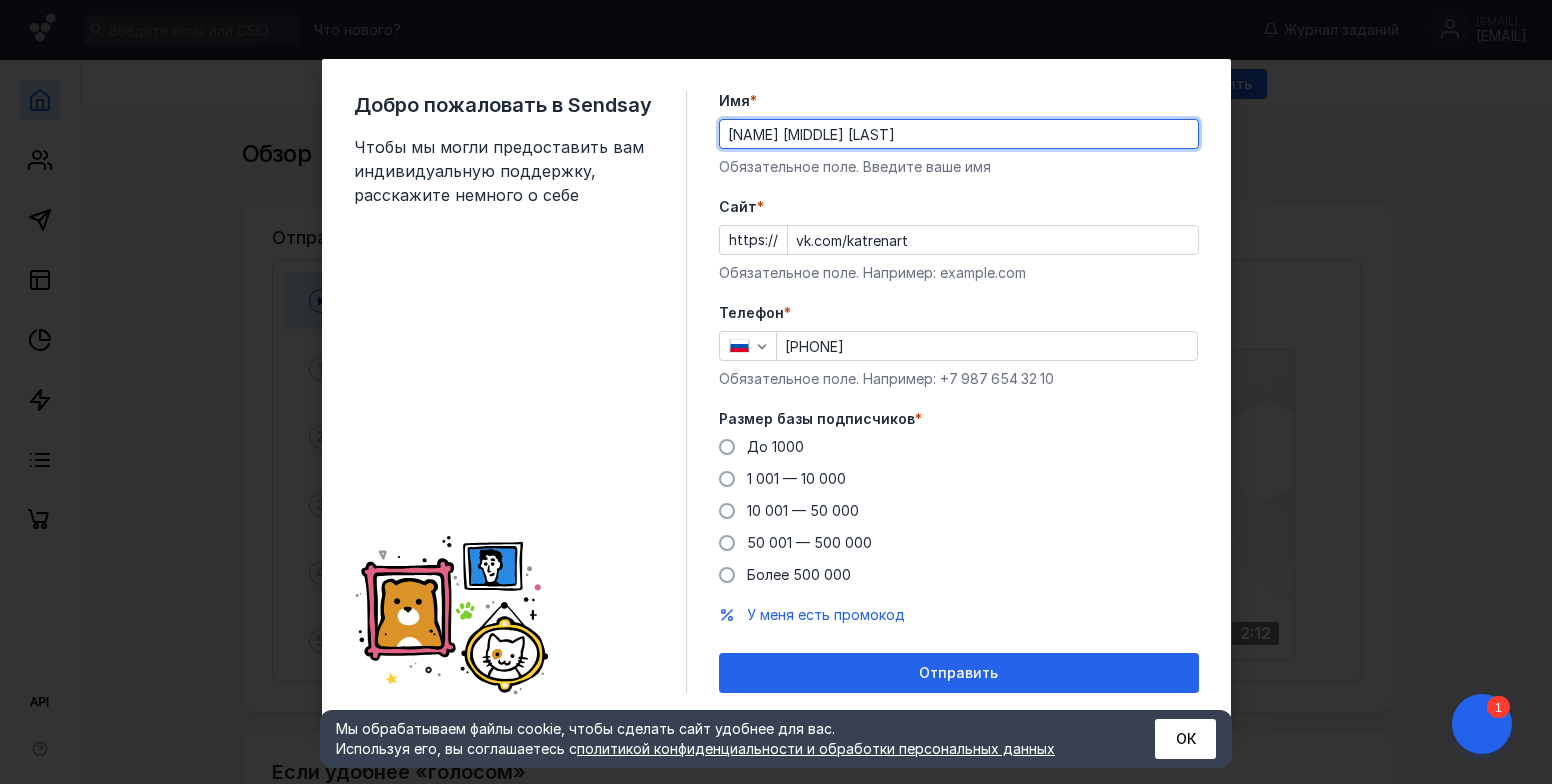 drag, startPoint x: 982, startPoint y: 141, endPoint x: 800, endPoint y: 141, distance: 182 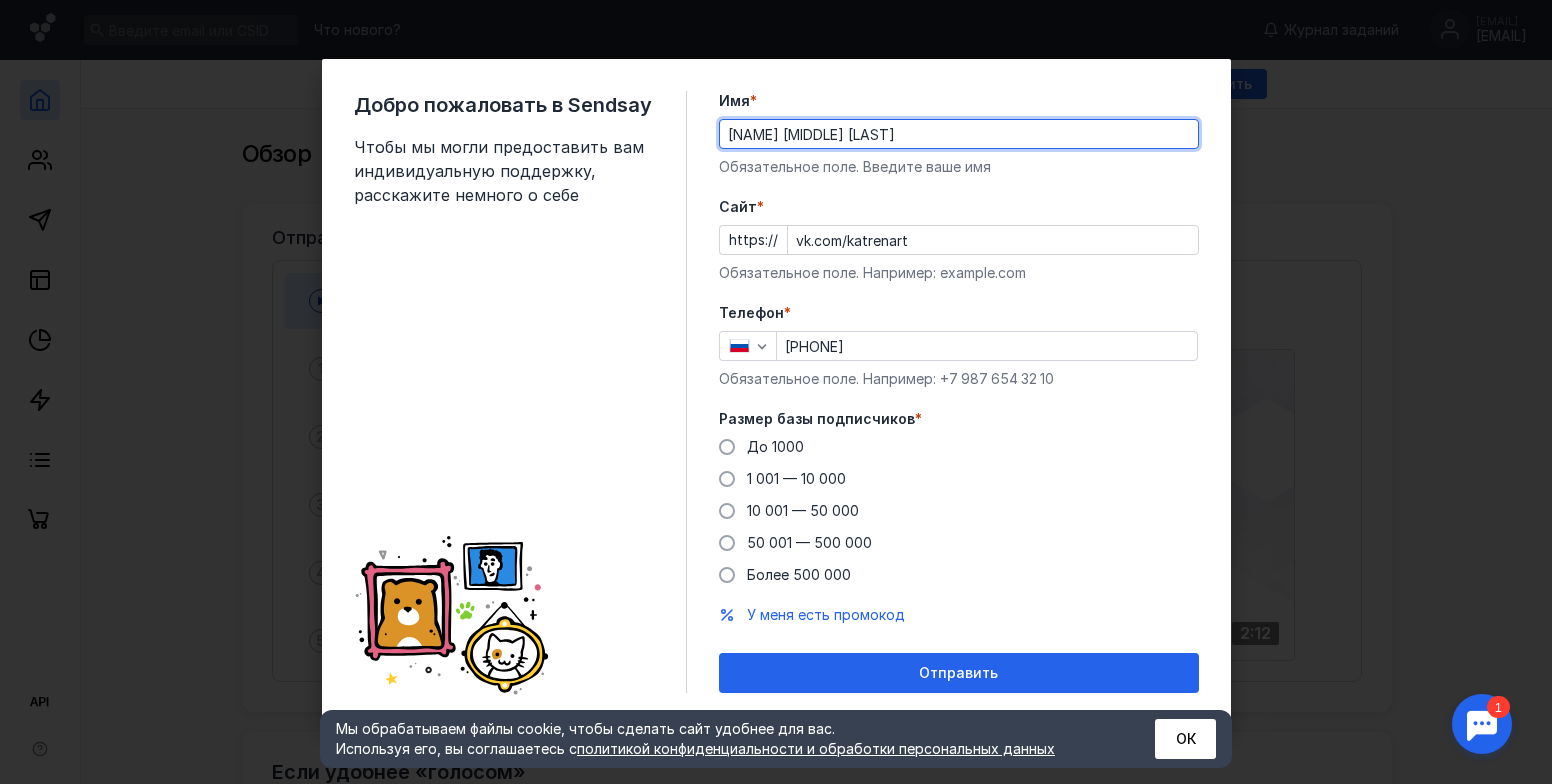 click on "[NAME] [MIDDLE] [LAST]" at bounding box center [959, 134] 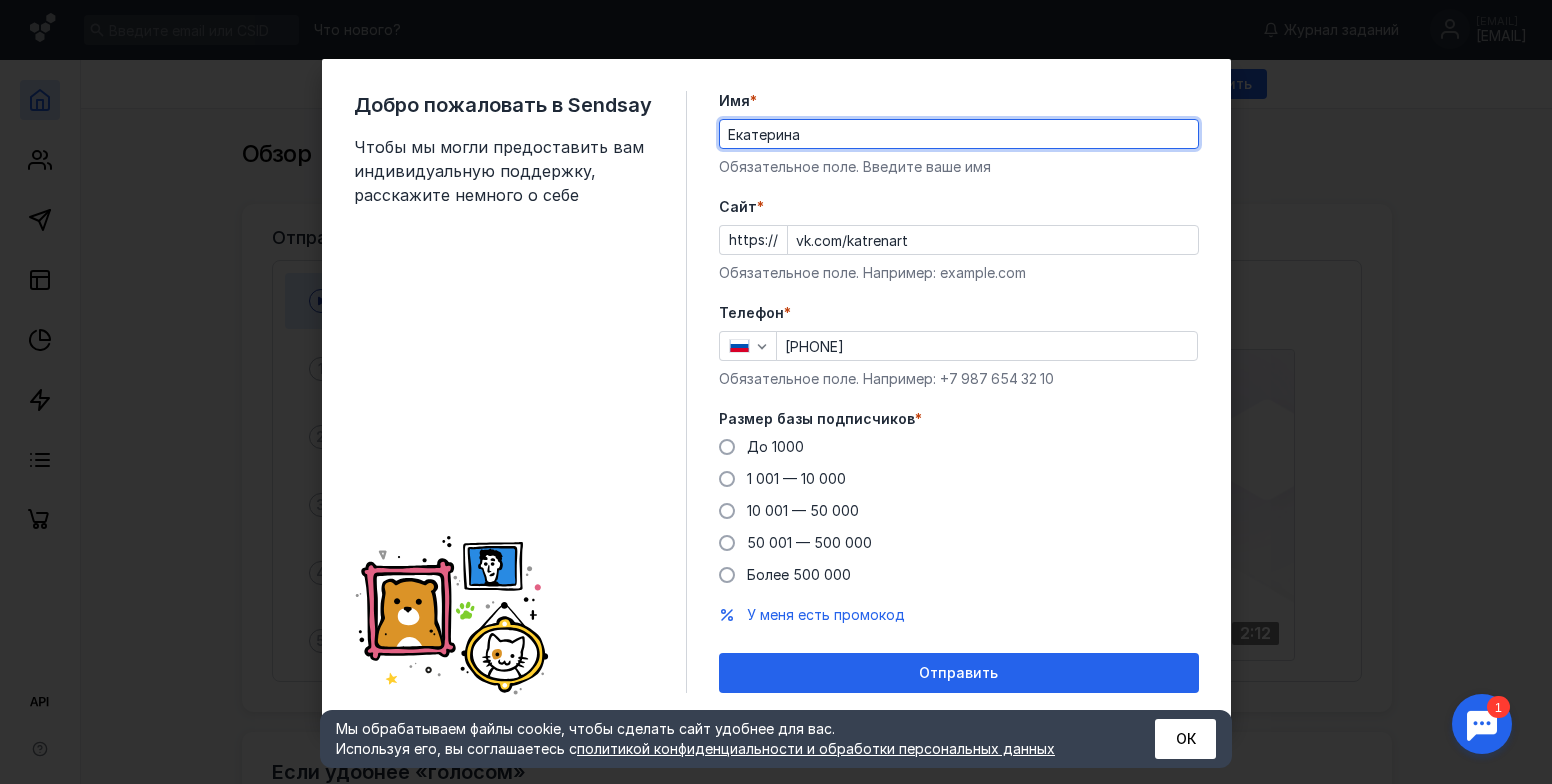 type on "Екатерина" 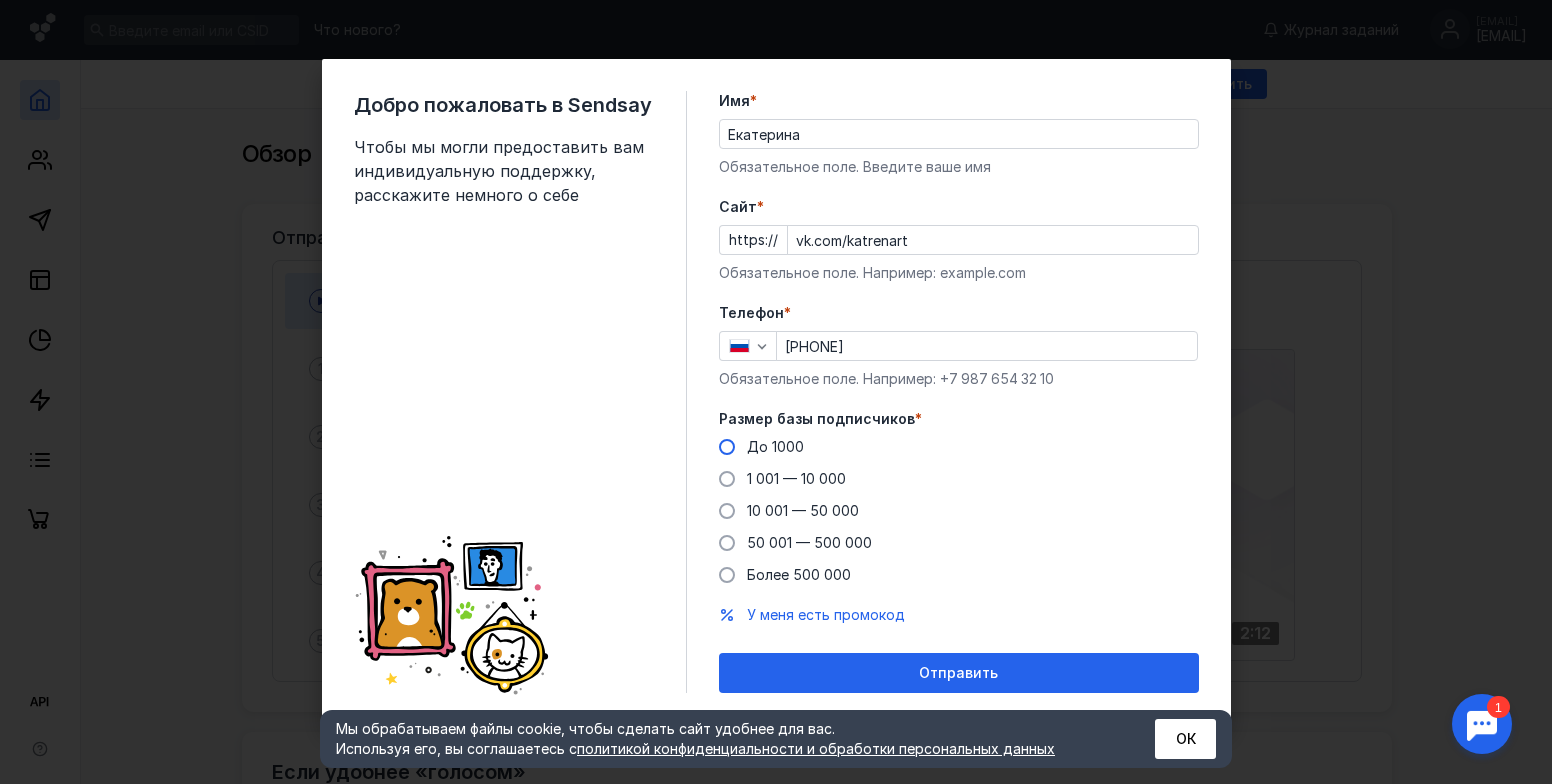 click at bounding box center (727, 447) 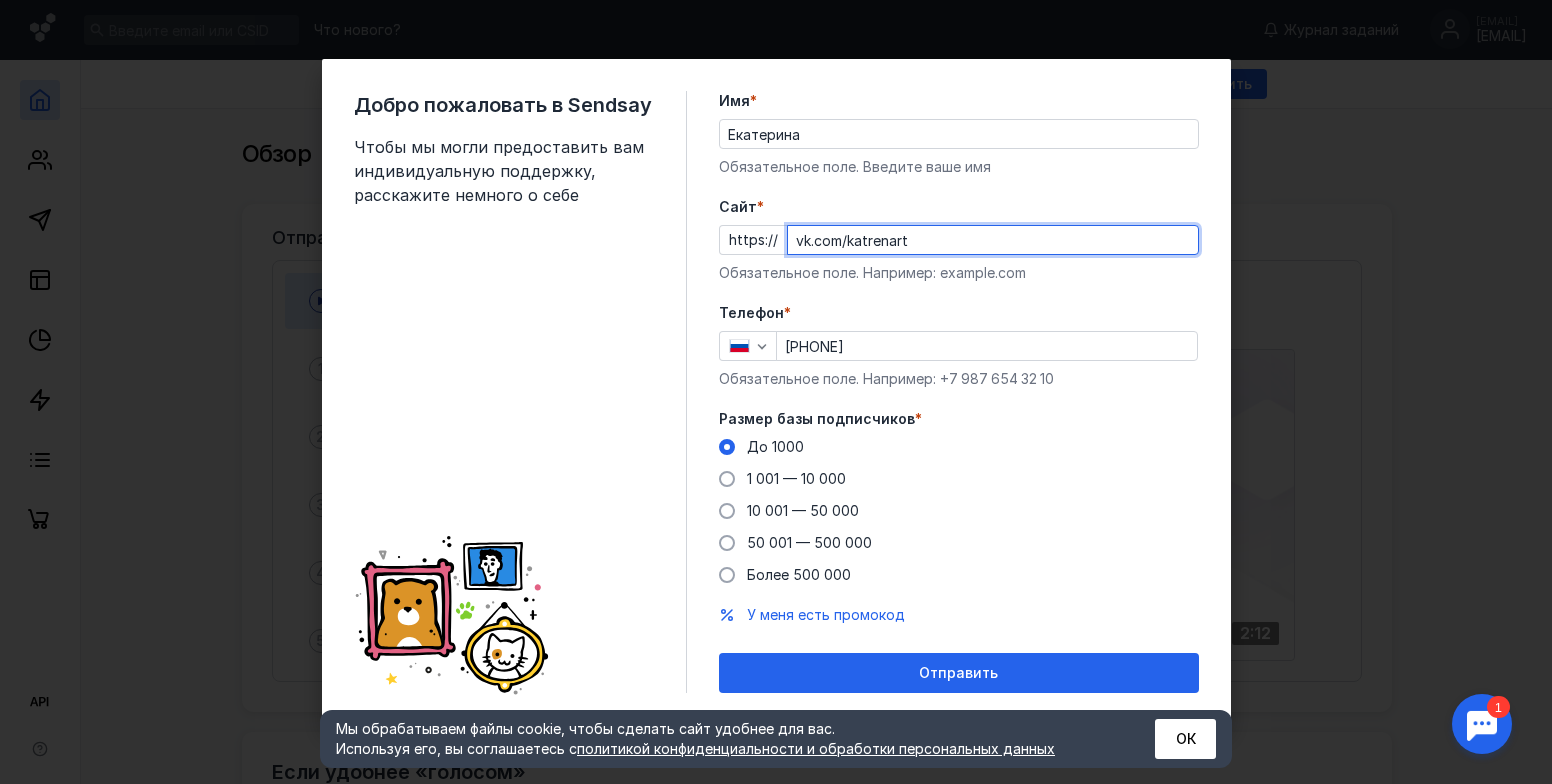drag, startPoint x: 929, startPoint y: 243, endPoint x: 768, endPoint y: 246, distance: 161.02795 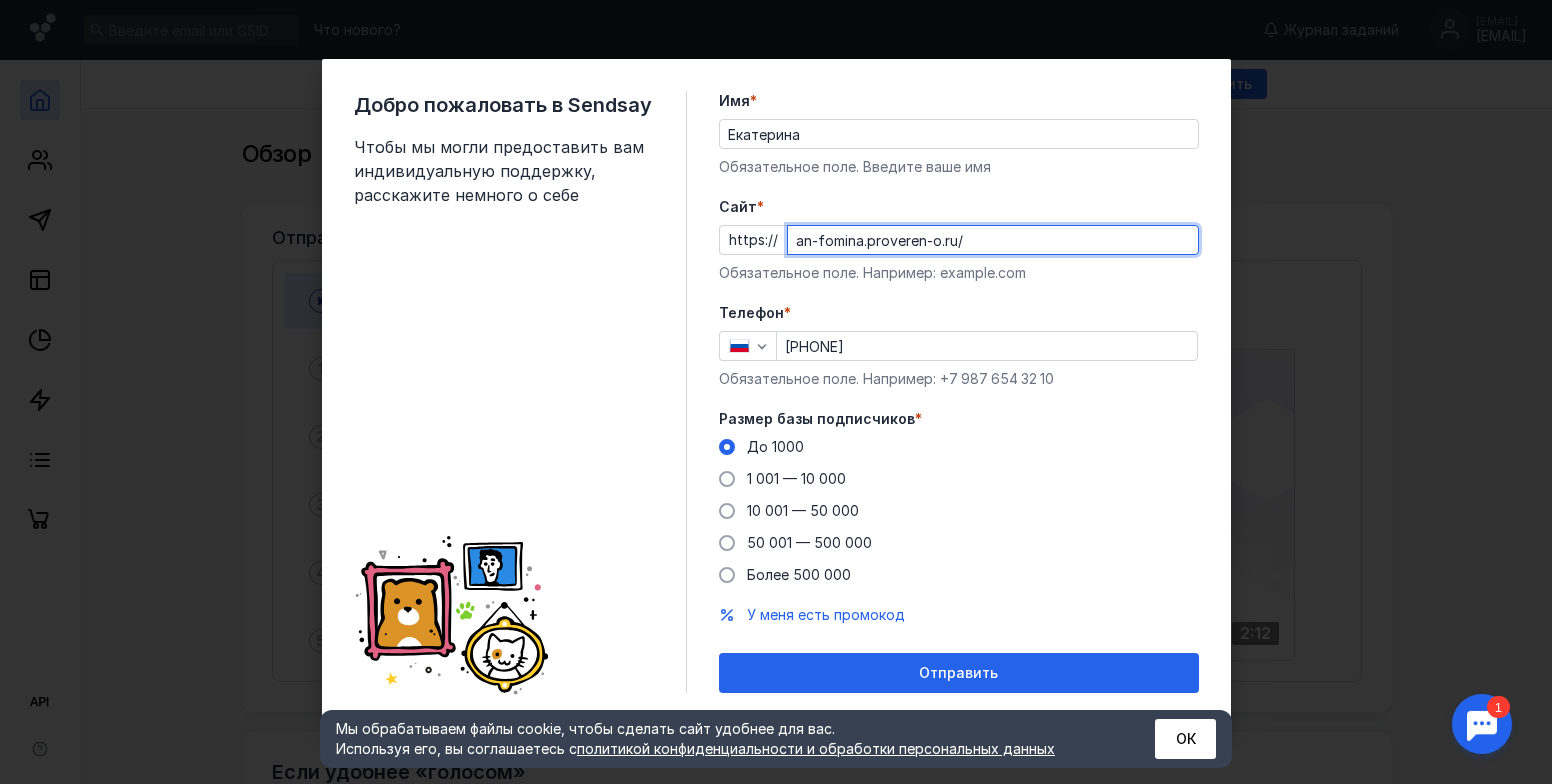 click on "Добро пожаловать в Sendsay Чтобы мы могли предоставить вам индивидуальную поддержку, расскажите немного о себе Имя  * Екатерина Обязательное поле. Введите ваше имя Cайт  * https:// an-fomina.proveren-o.ru/ Обязательное поле. Например: example.com Телефон  * +7 904 742-22-49 Обязательное поле. Например: +7 987 654 32 10 Размер базы подписчиков  * До 1000 1 001 — 10 000 10 001 — 50 000 50 001 — 500 000 Более 500 000 У меня есть промокод Отправить" at bounding box center (776, 392) 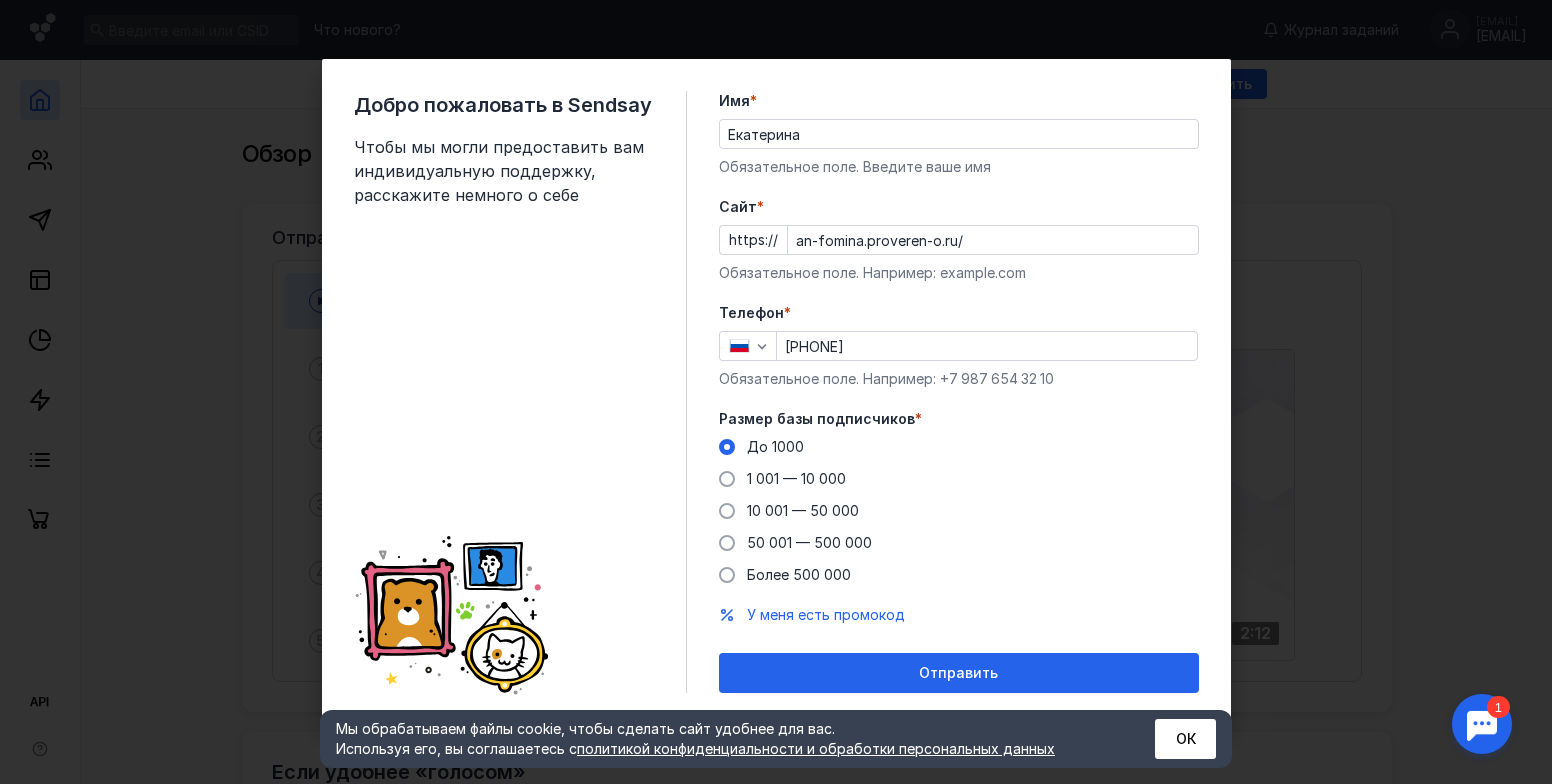 click on "Добро пожаловать в Sendsay Чтобы мы могли предоставить вам индивидуальную поддержку, расскажите немного о себе" at bounding box center (520, 392) 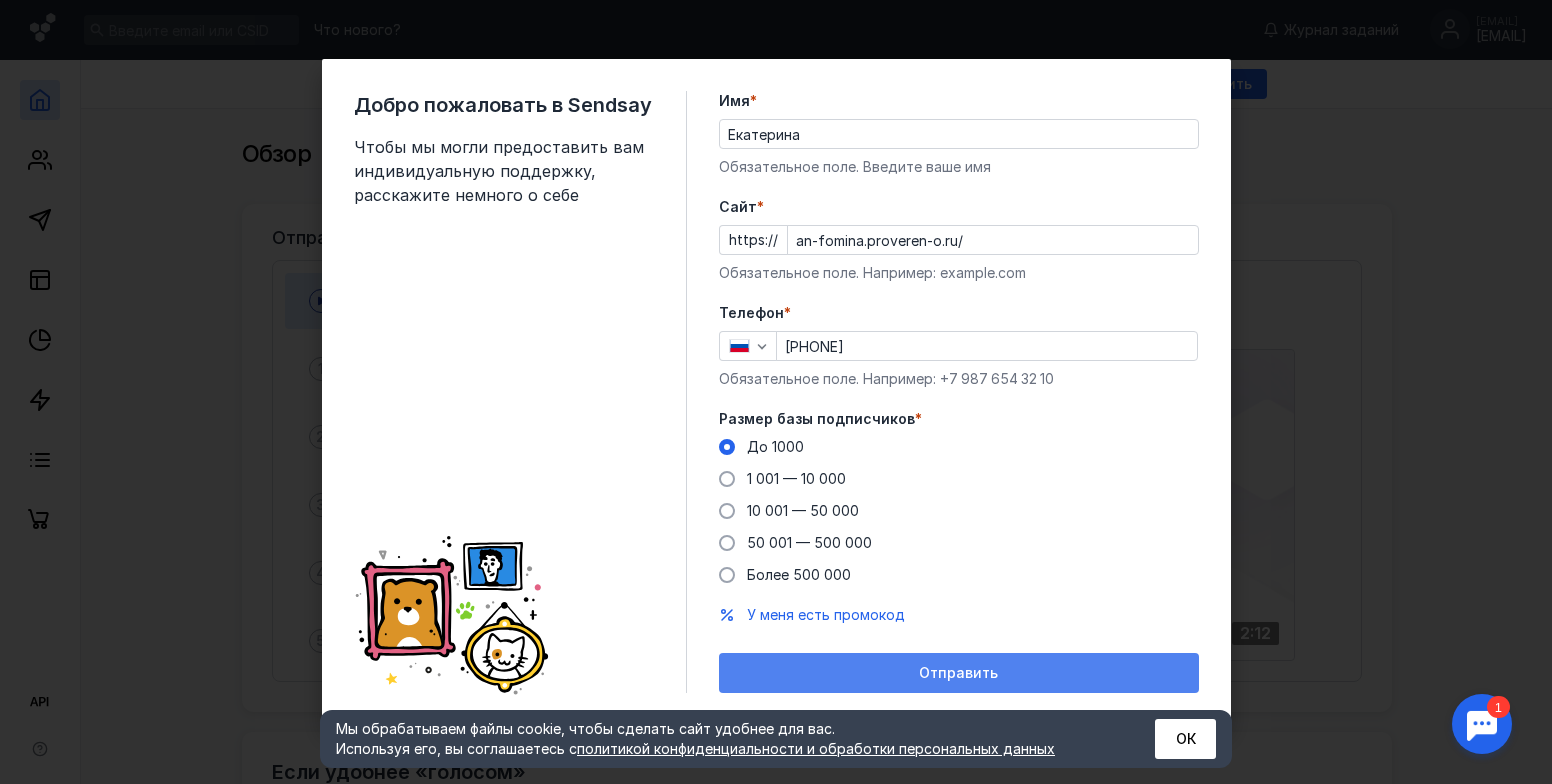 click on "Отправить" at bounding box center [958, 673] 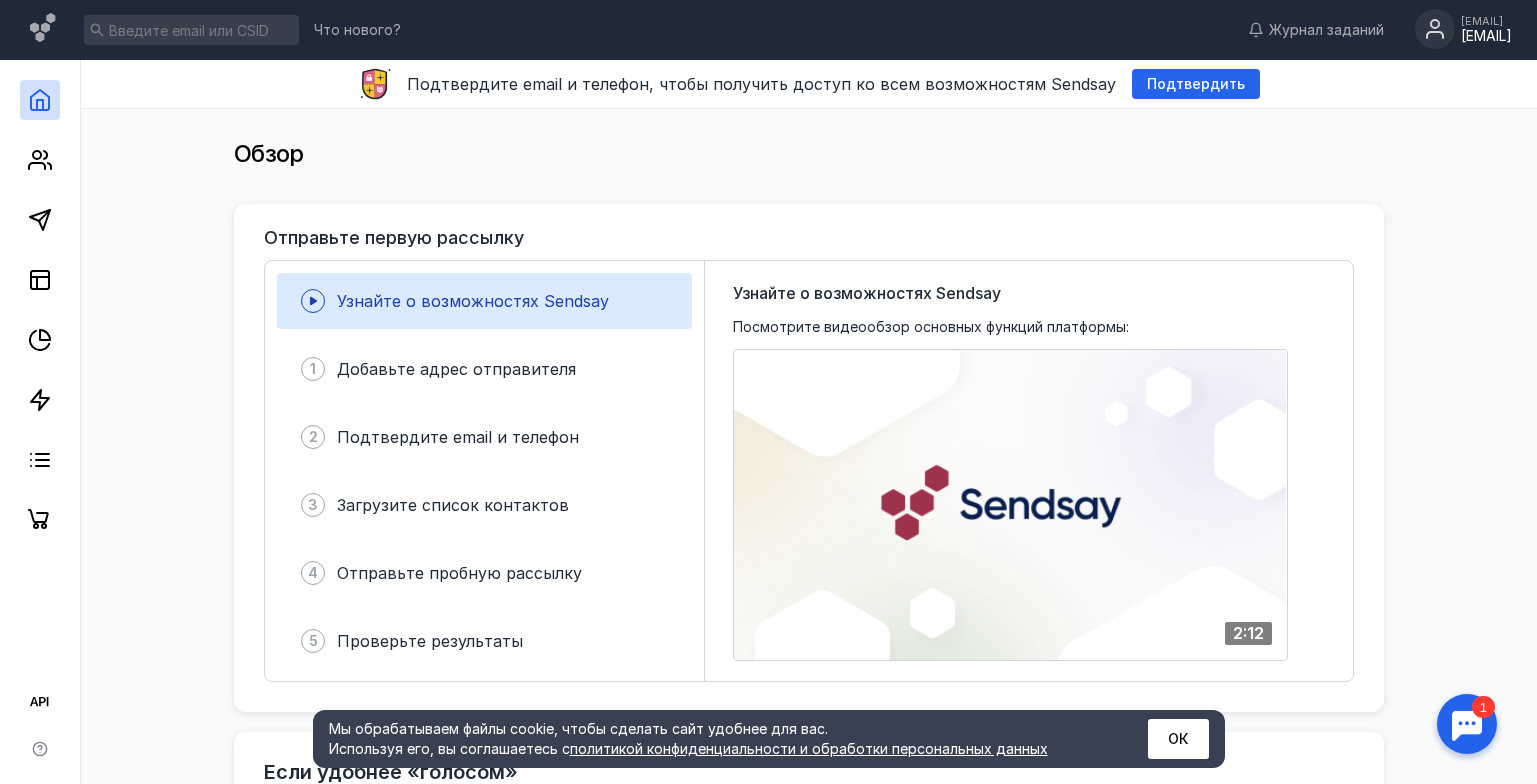 click on "[EMAIL]" at bounding box center (1486, 36) 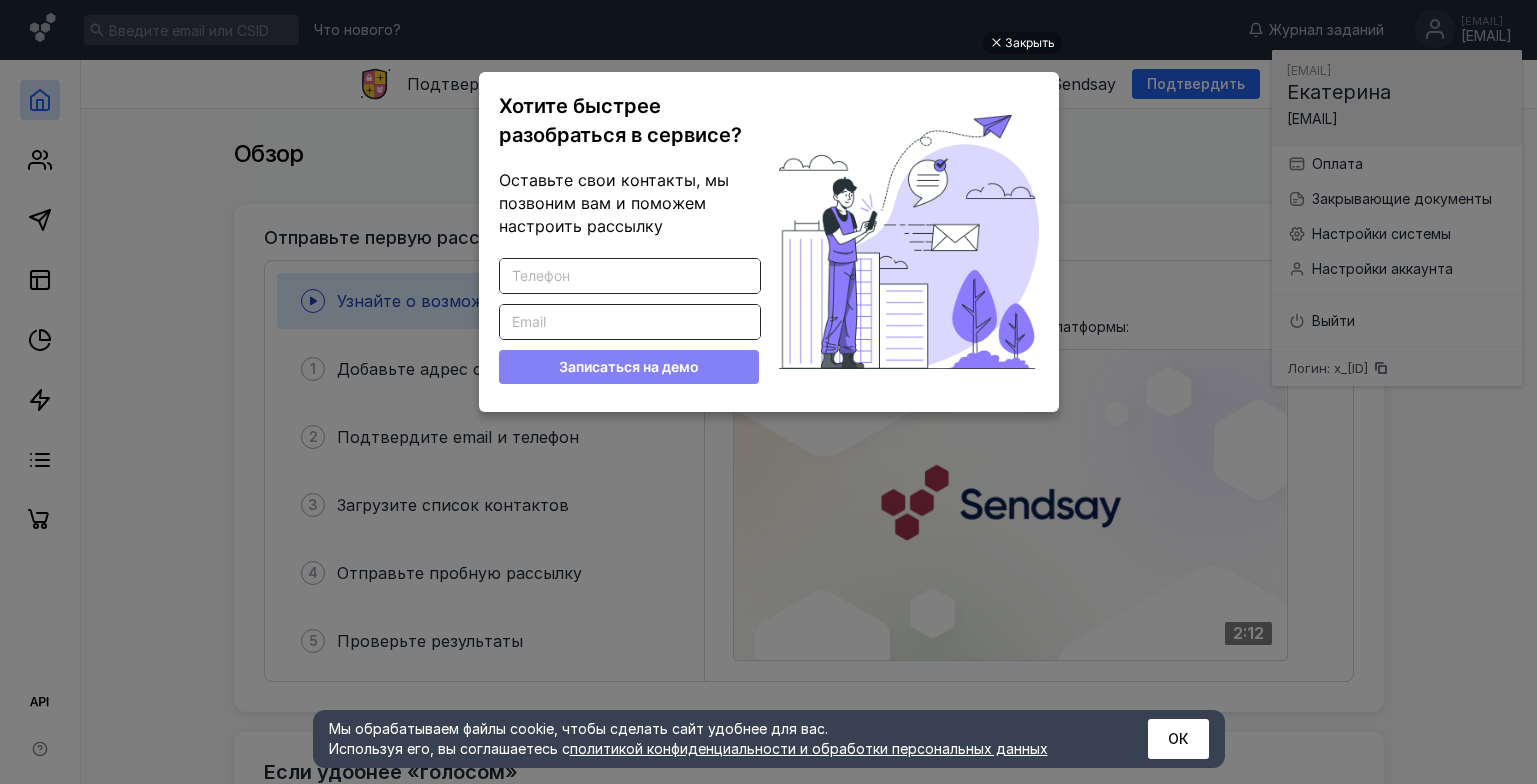 scroll, scrollTop: 0, scrollLeft: 0, axis: both 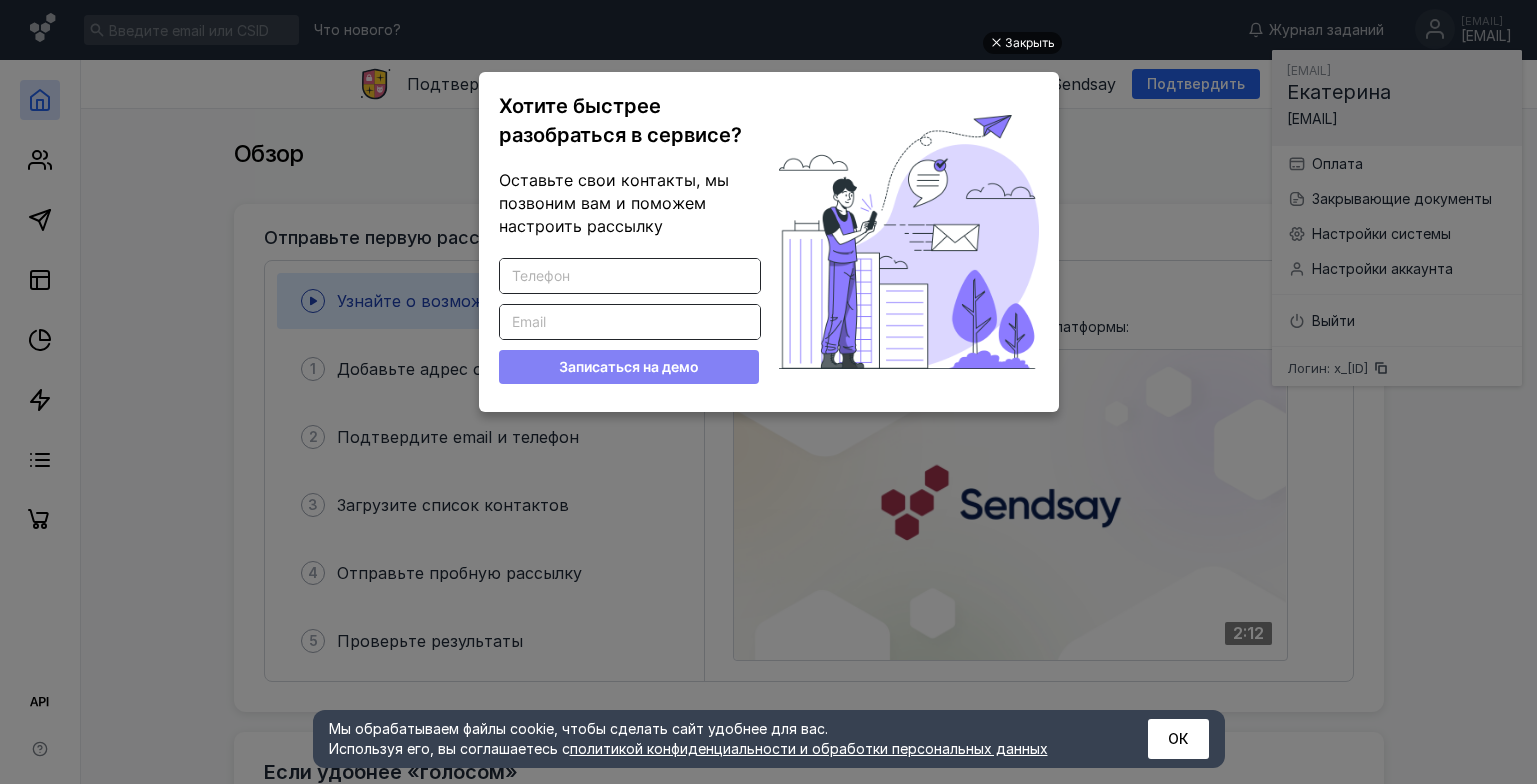 click on "Закрыть" at bounding box center (1030, 43) 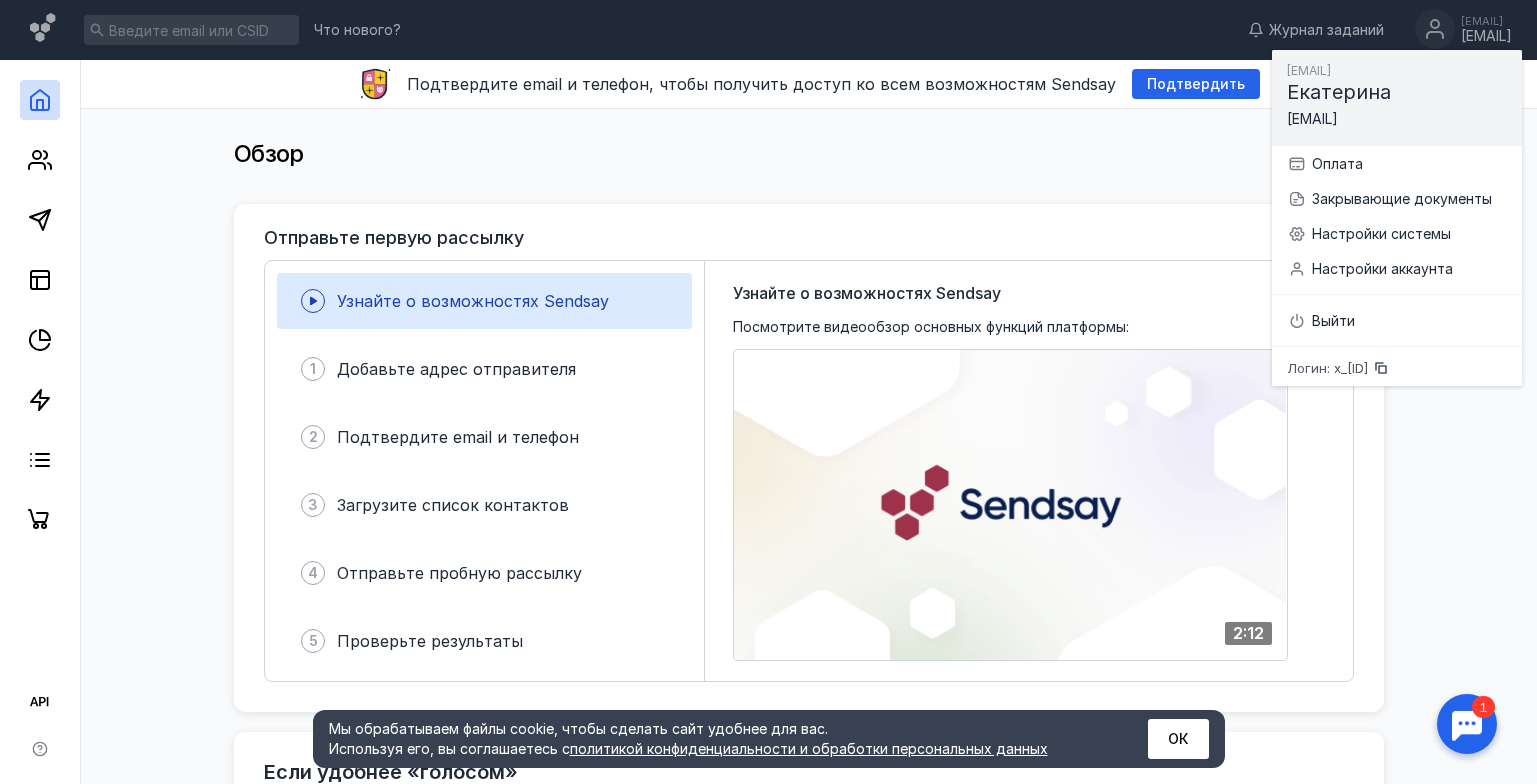 scroll, scrollTop: 0, scrollLeft: 0, axis: both 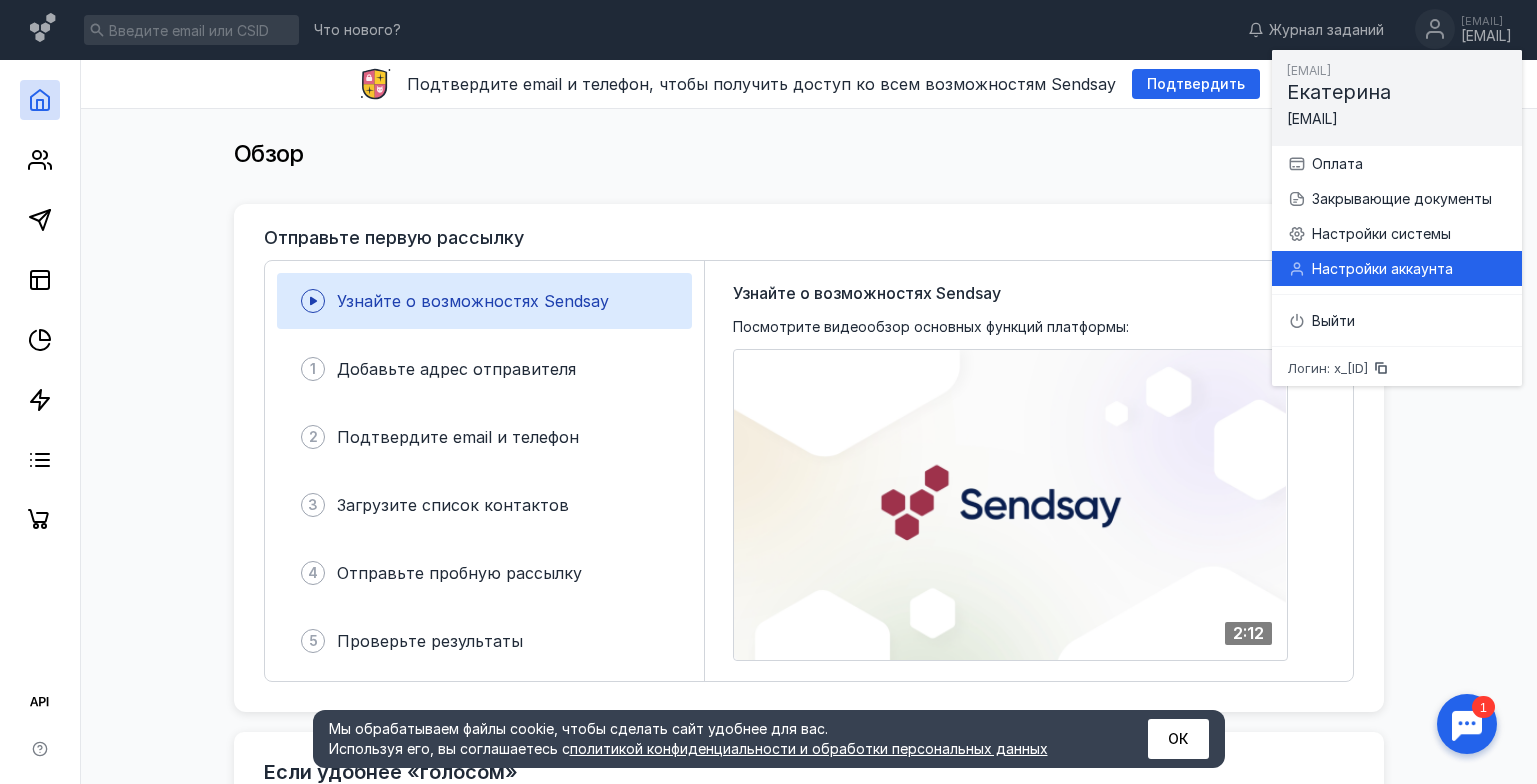 click on "Настройки аккаунта" at bounding box center (1409, 269) 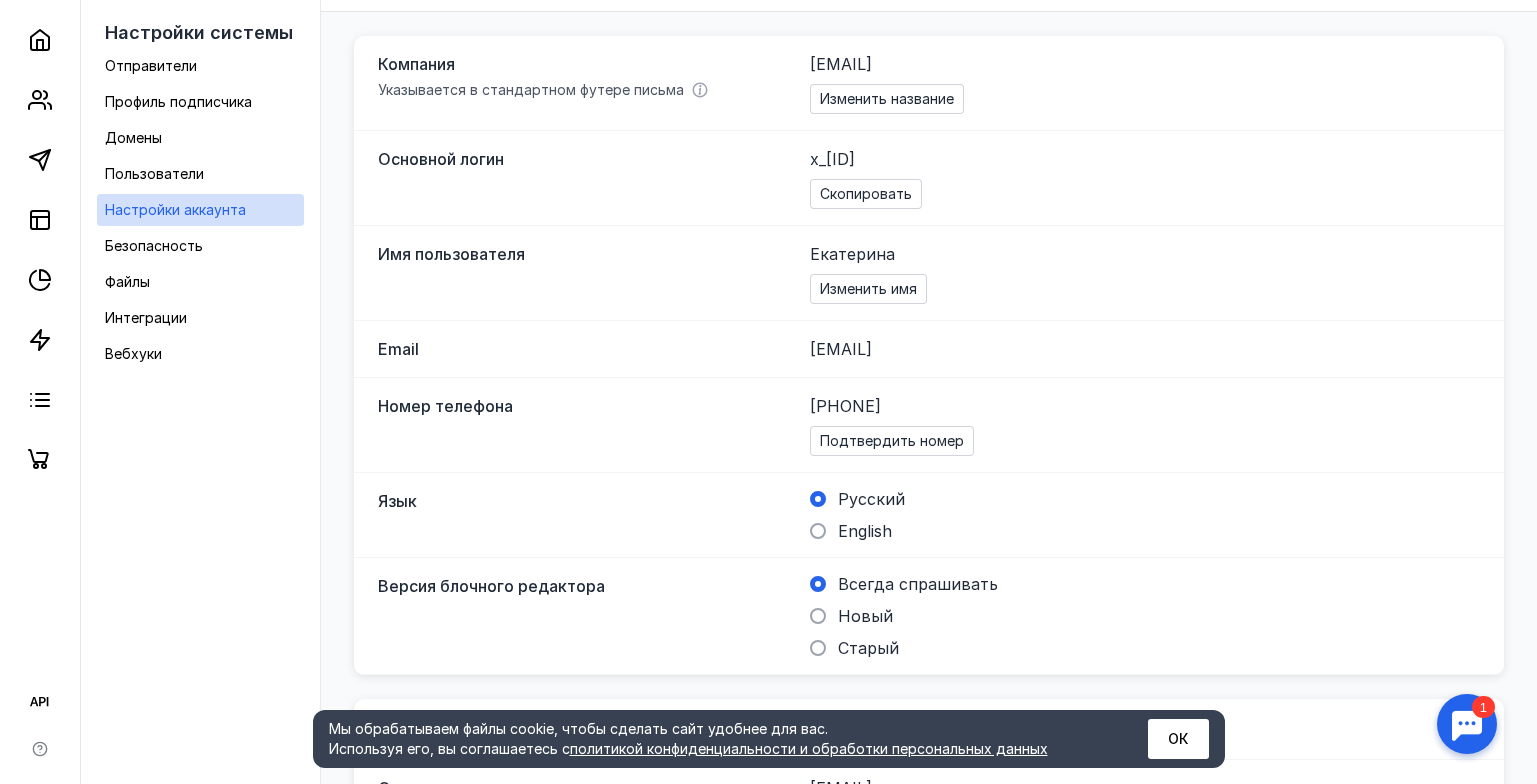 scroll, scrollTop: 200, scrollLeft: 0, axis: vertical 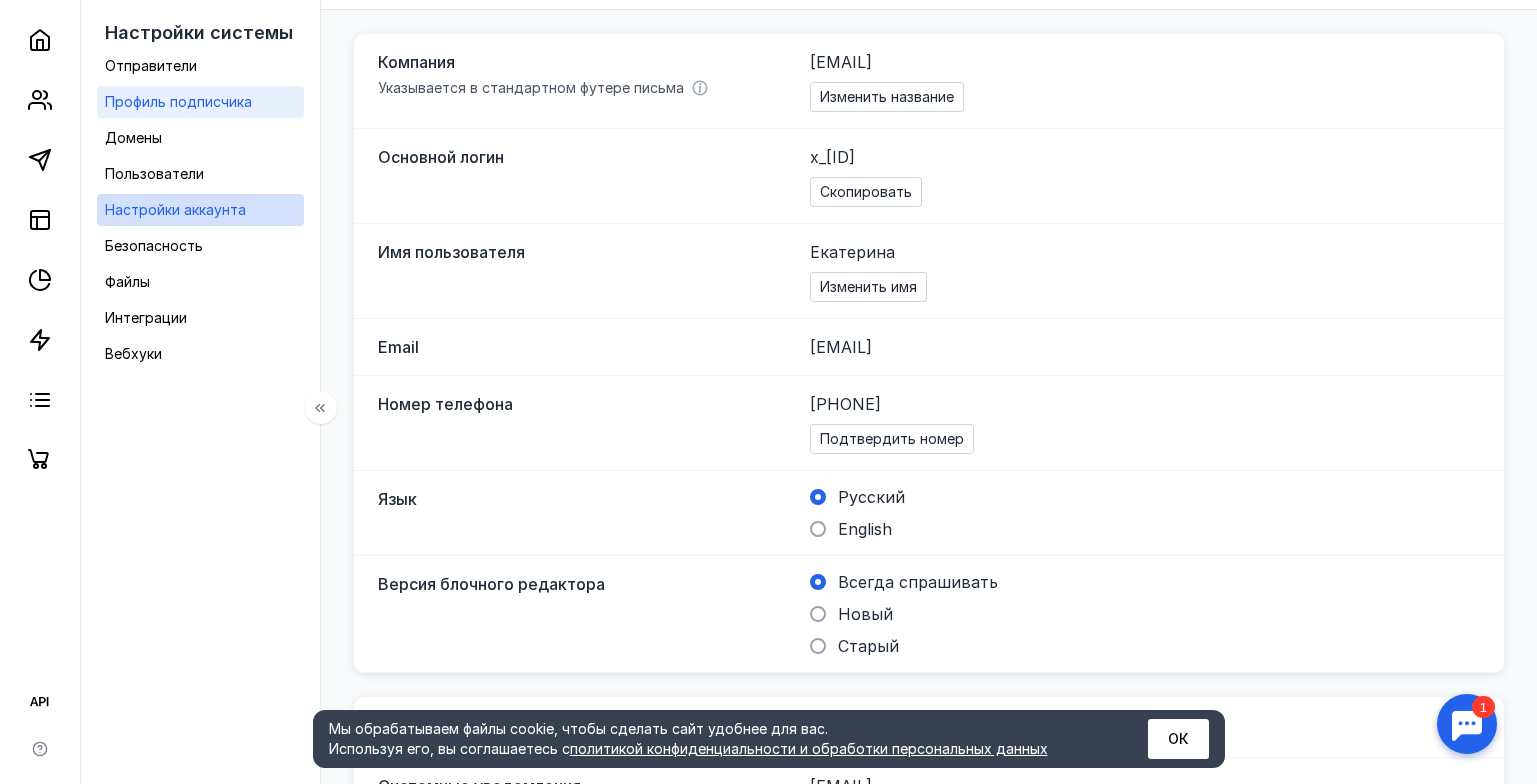 click on "Профиль подписчика" at bounding box center [178, 101] 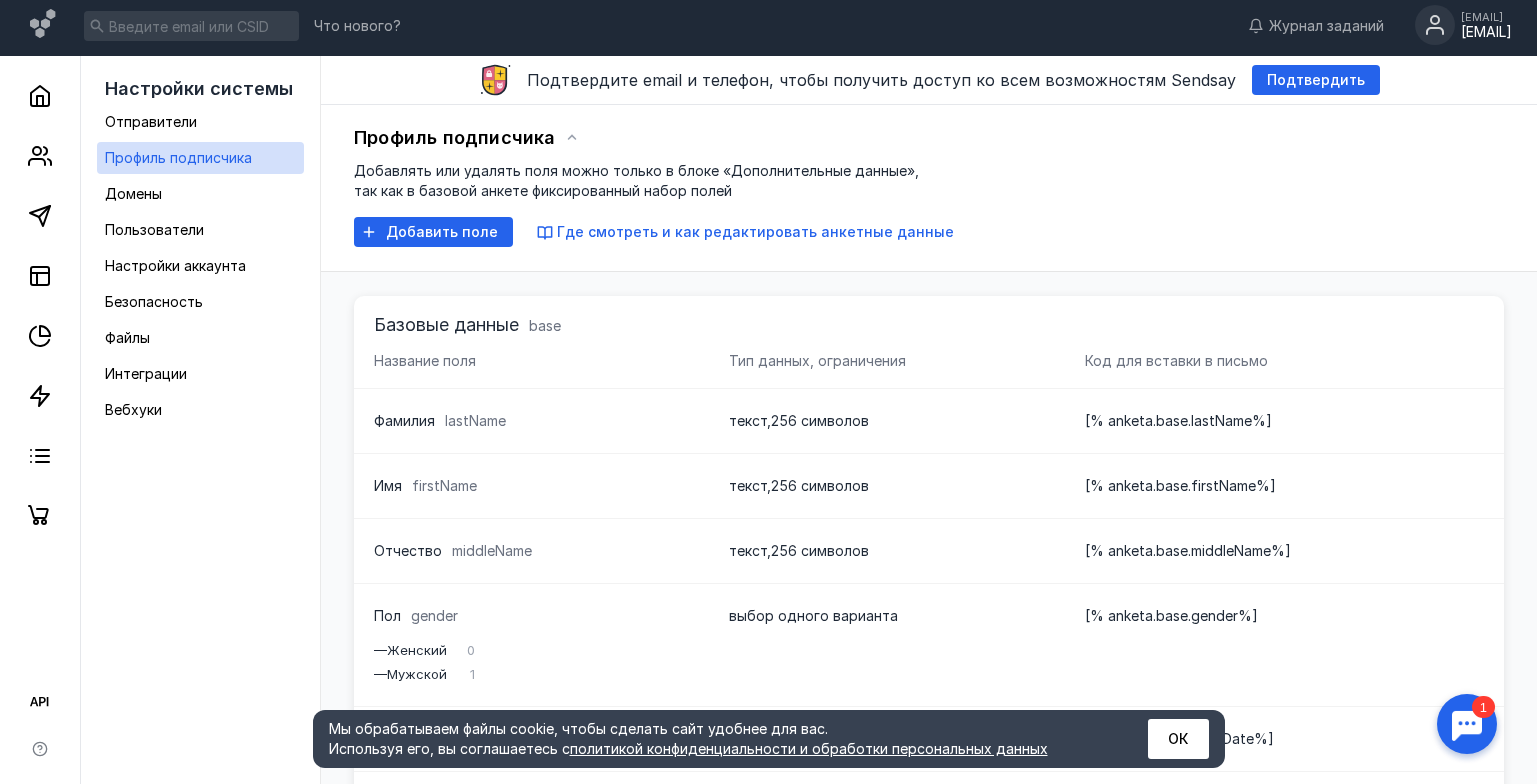 scroll, scrollTop: 0, scrollLeft: 0, axis: both 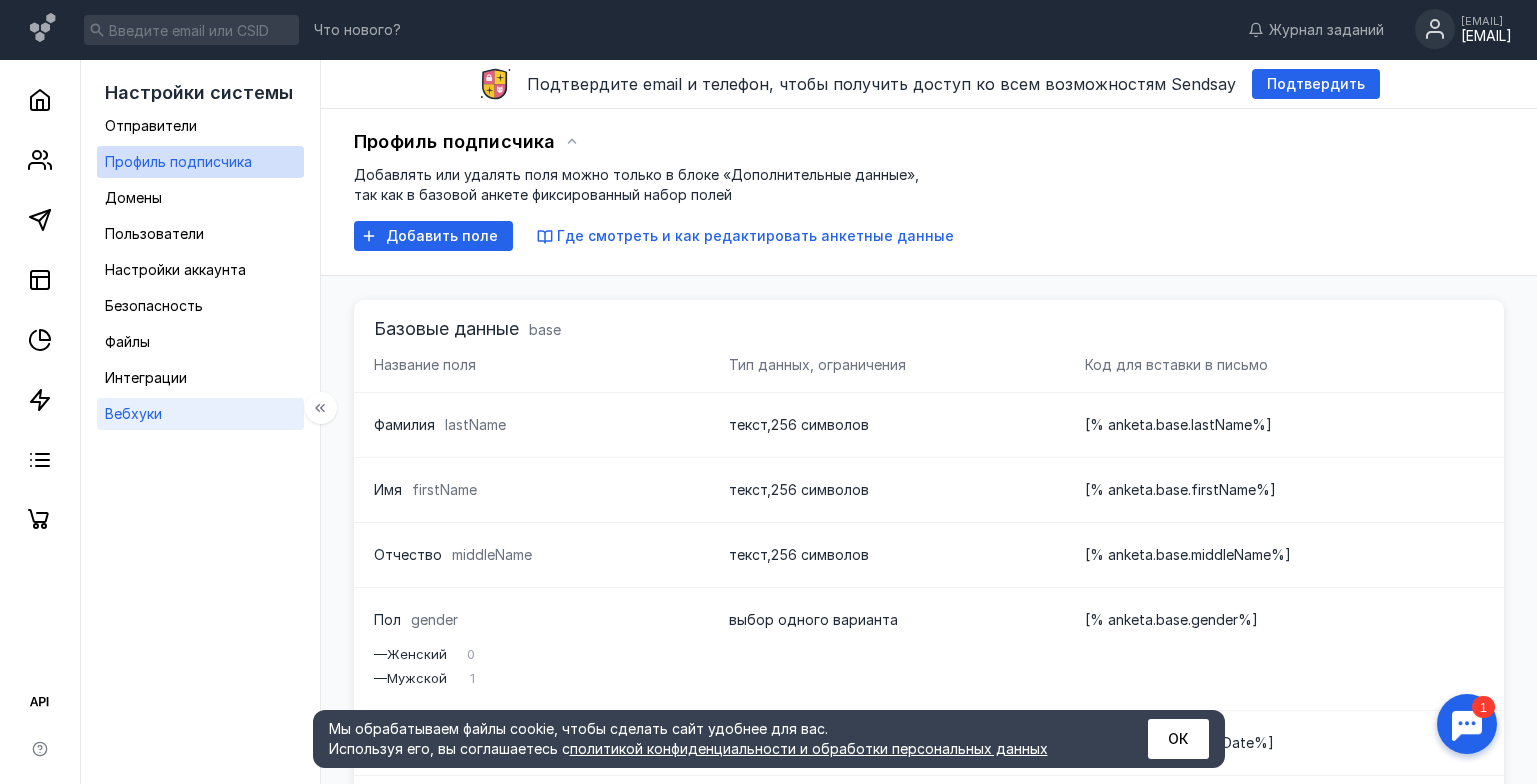 click on "Вебхуки" at bounding box center (133, 413) 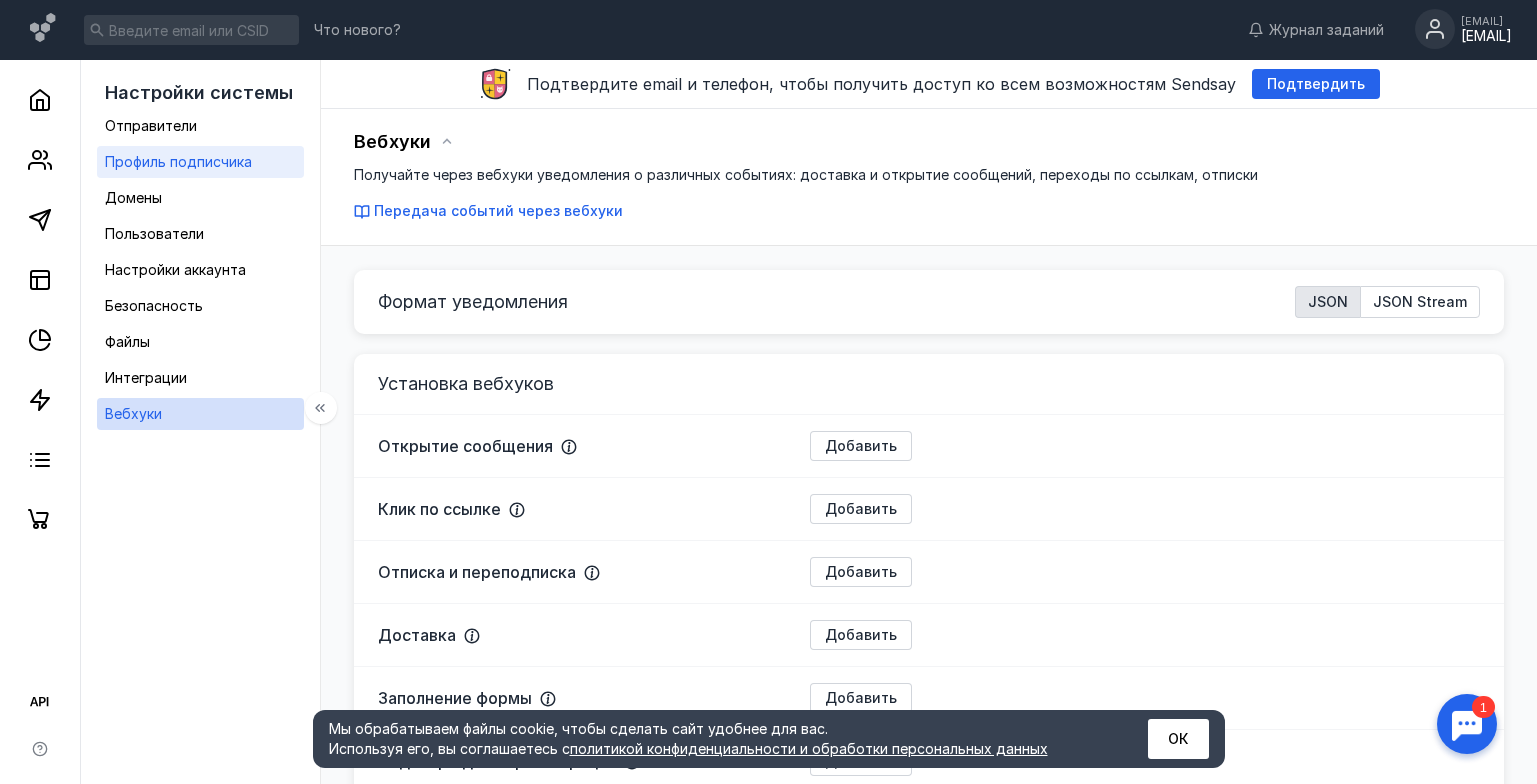 click on "Профиль подписчика" at bounding box center [178, 161] 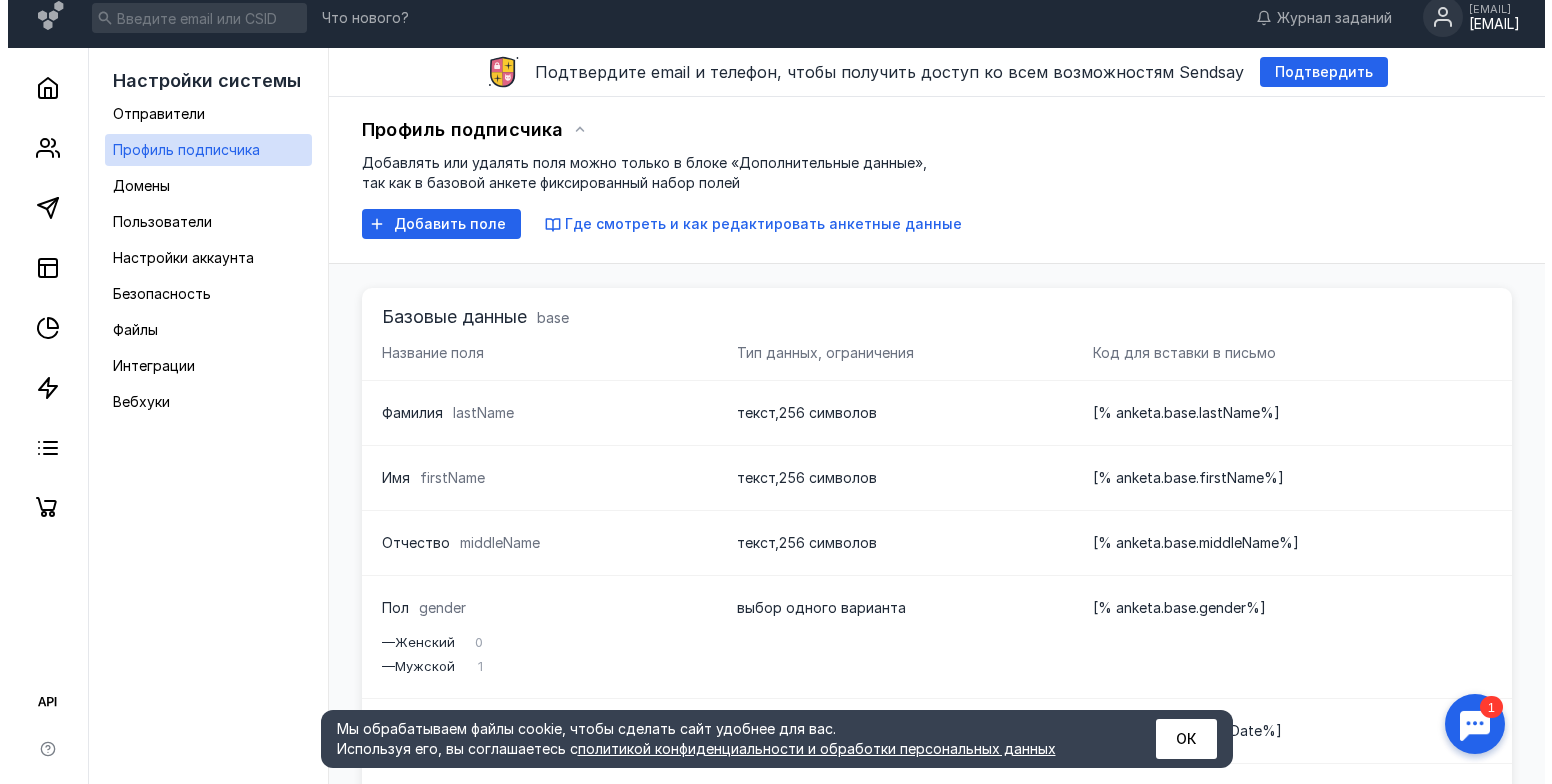 scroll, scrollTop: 0, scrollLeft: 0, axis: both 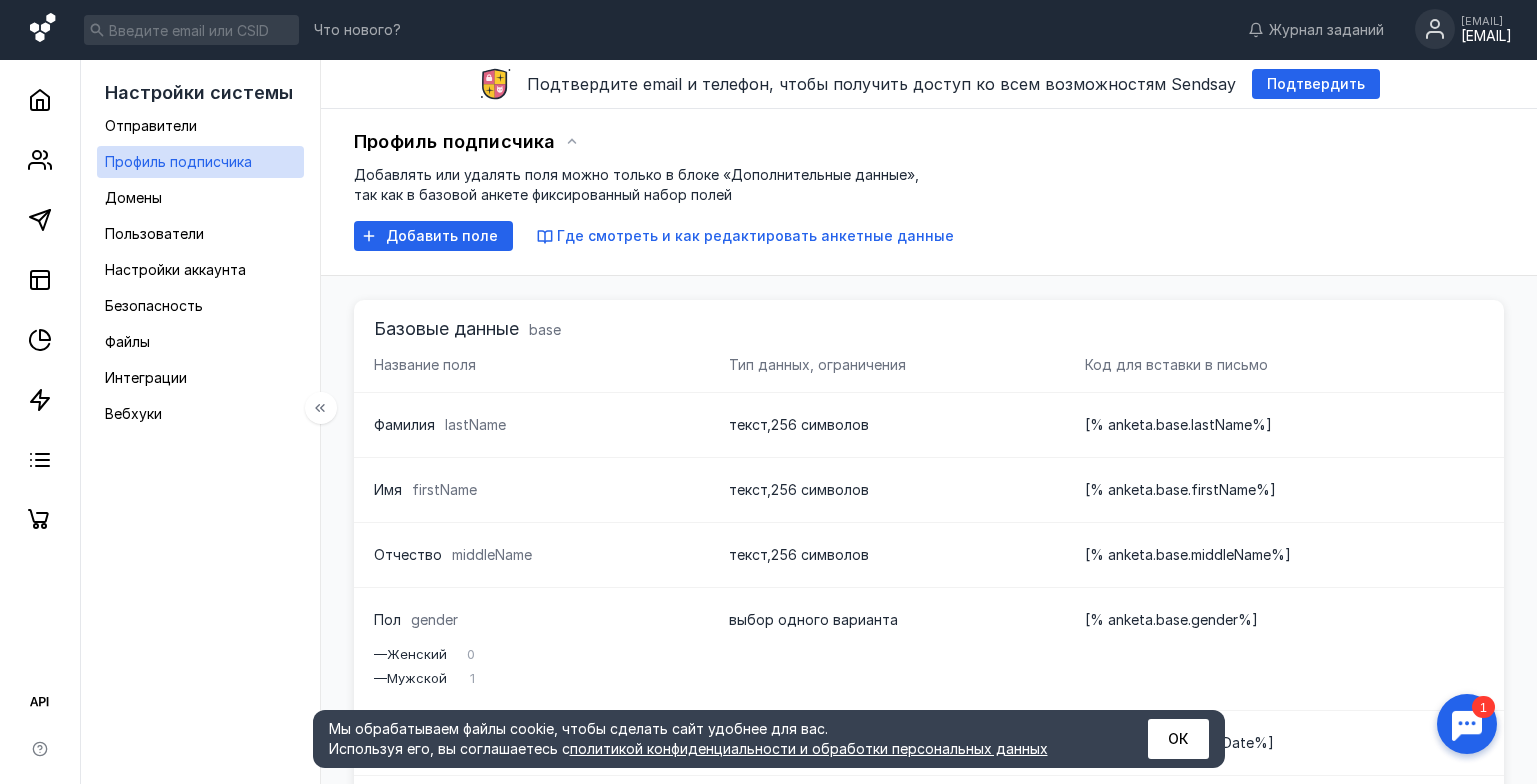 click 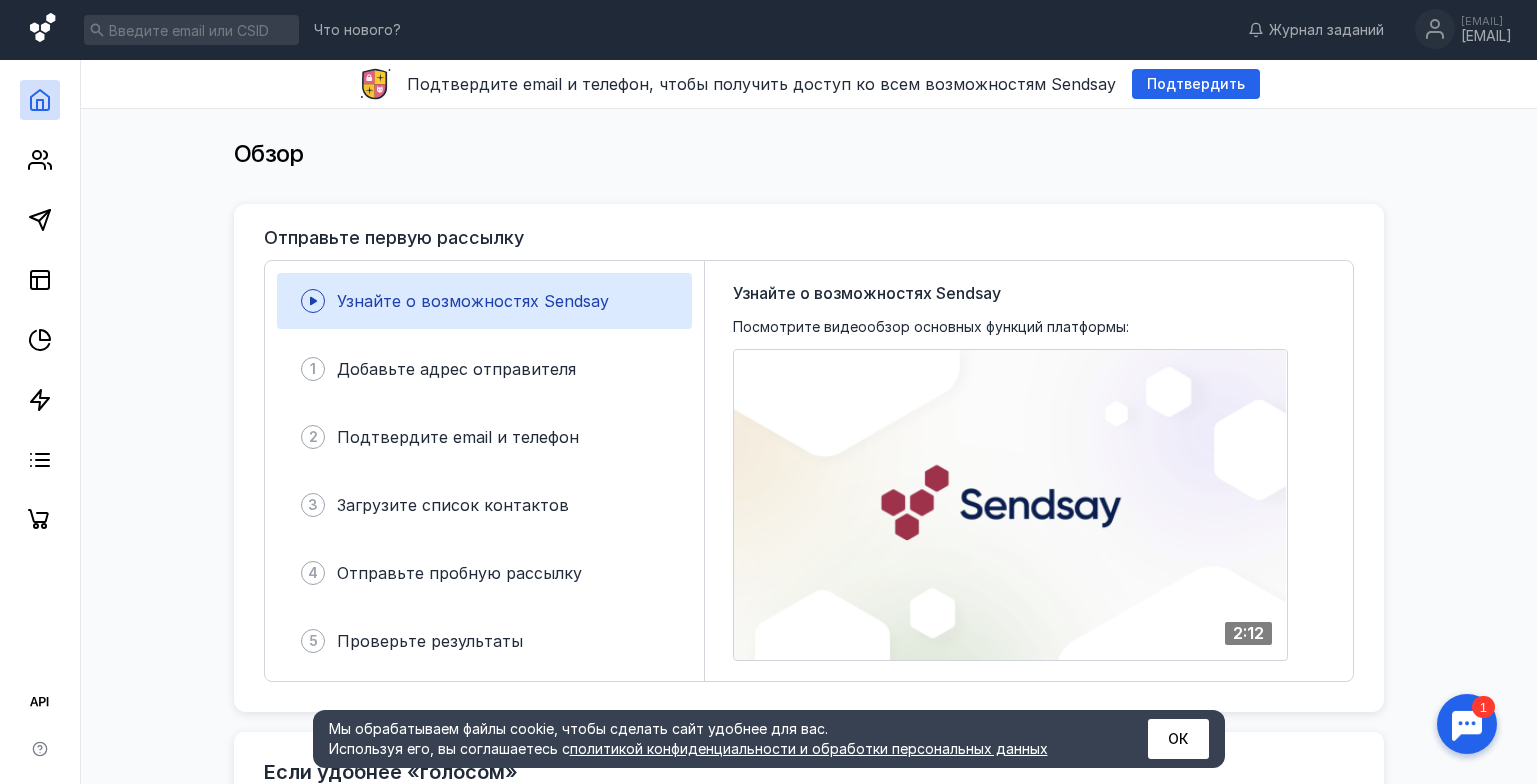 click 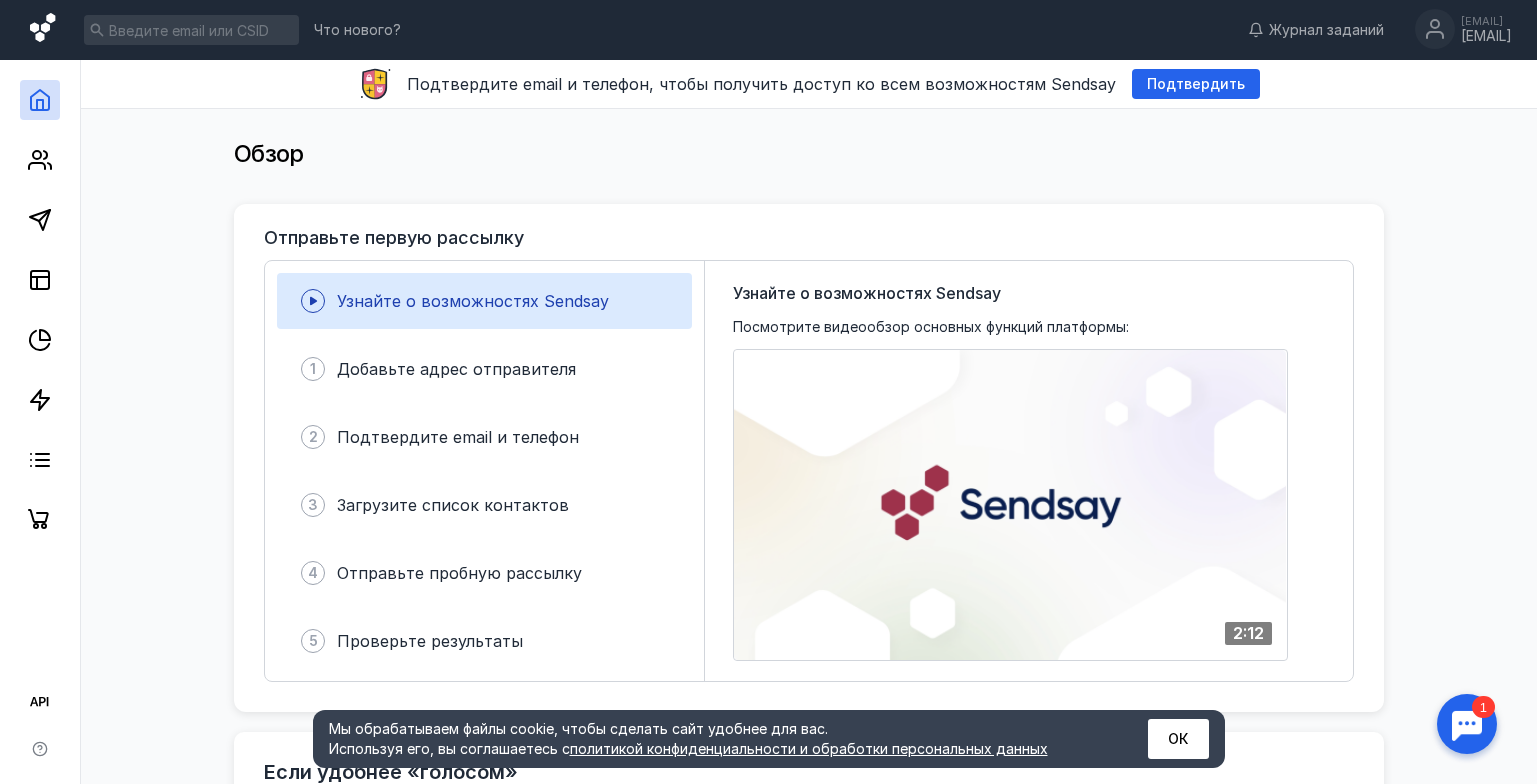 click 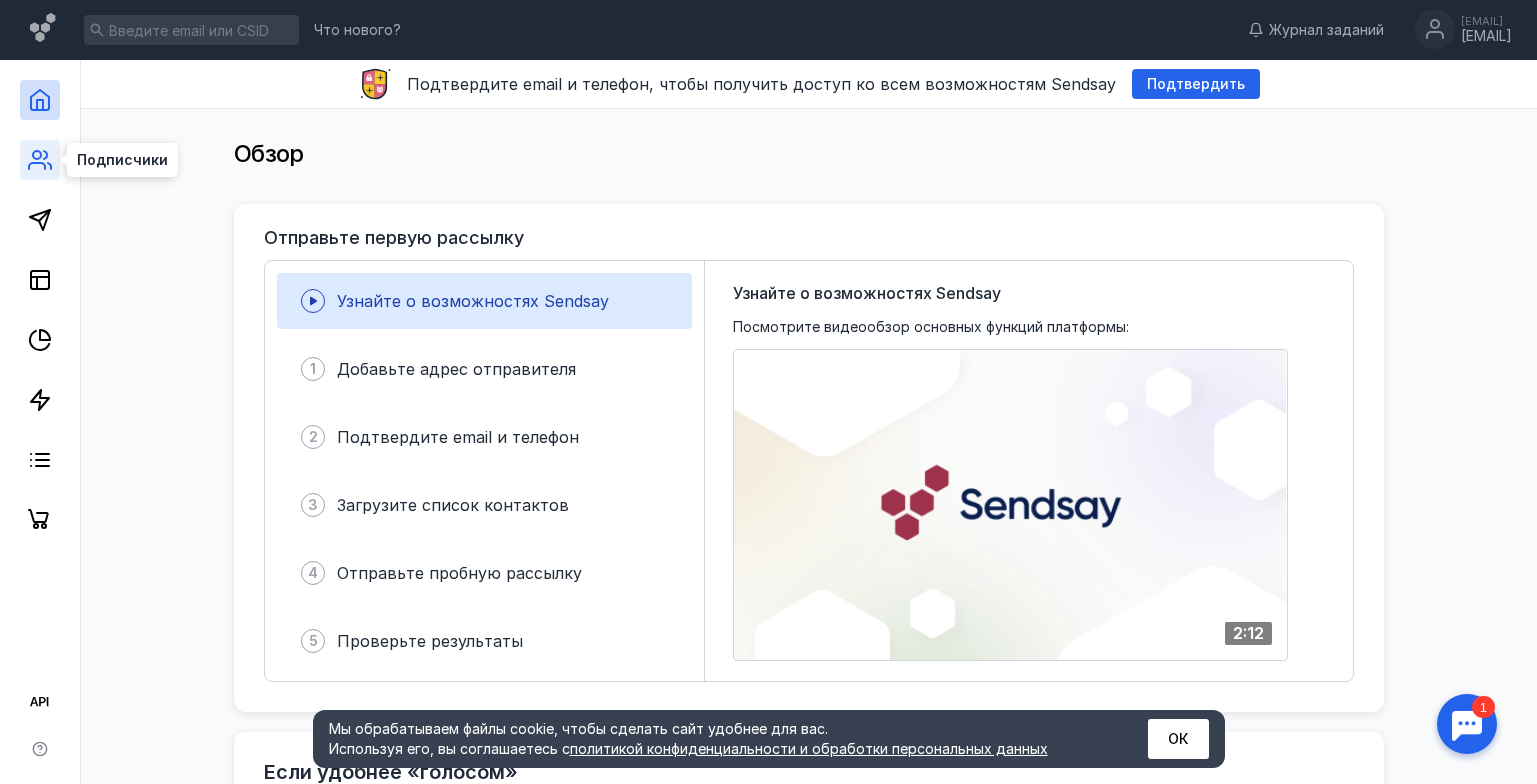 click 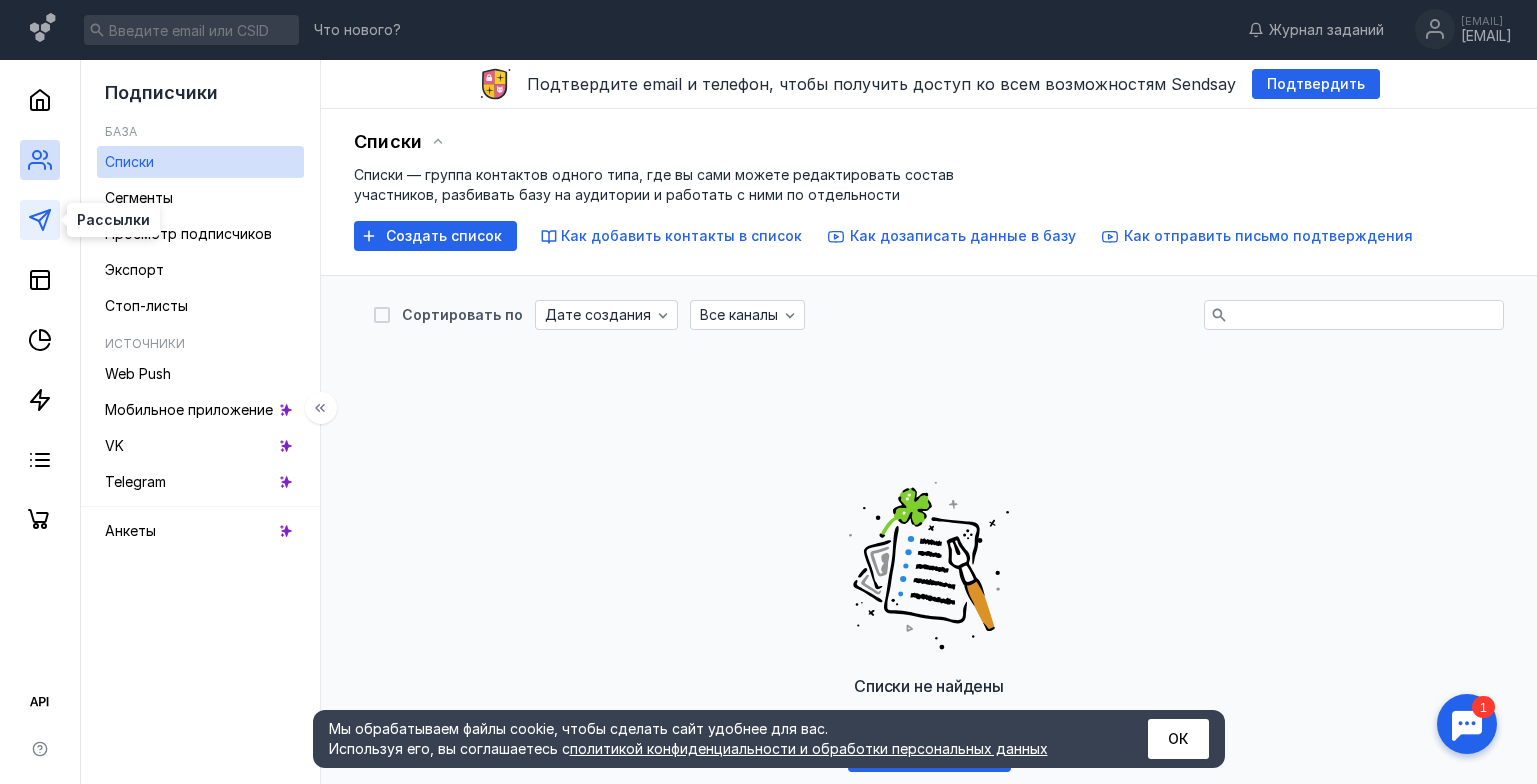 click 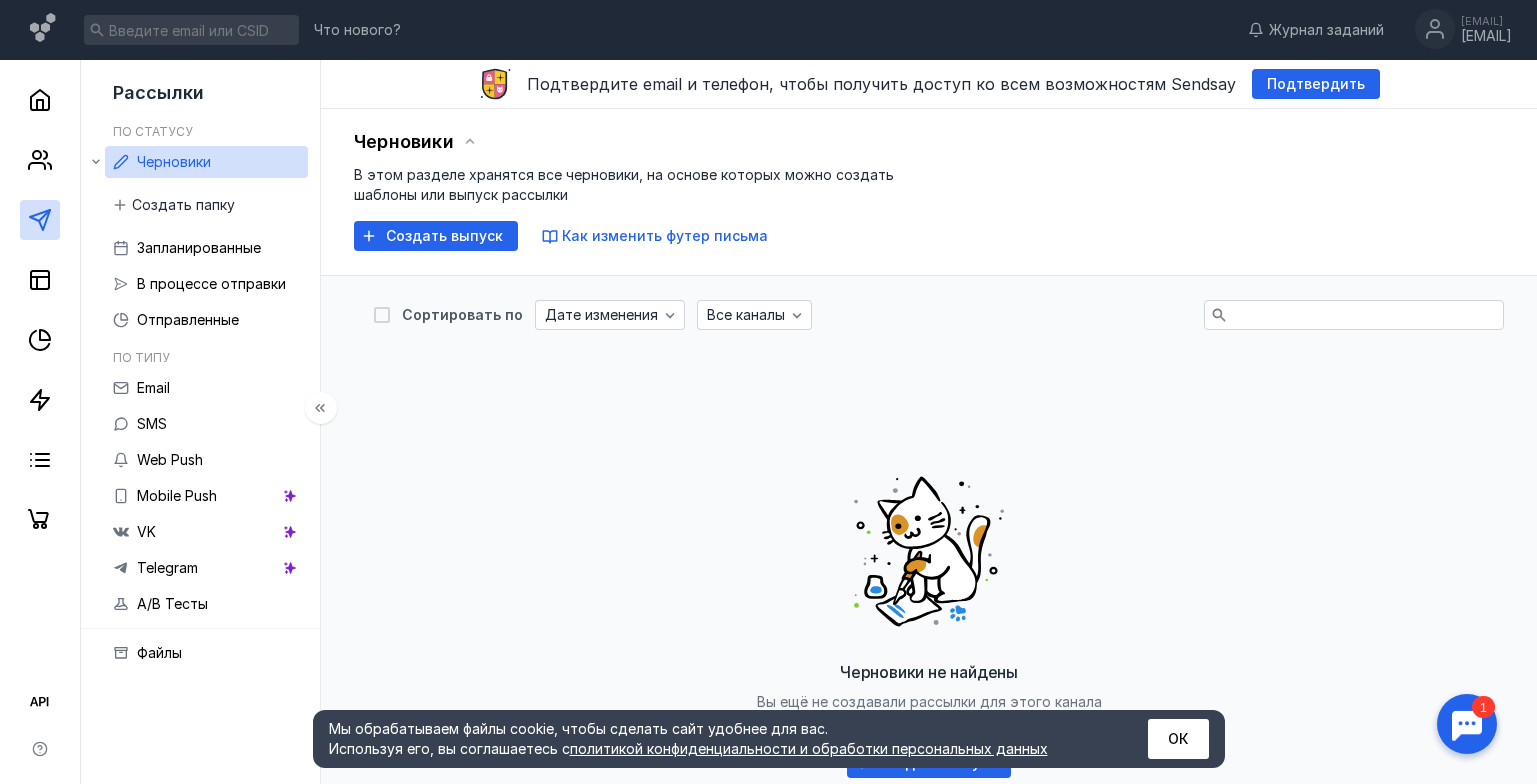click at bounding box center (40, 300) 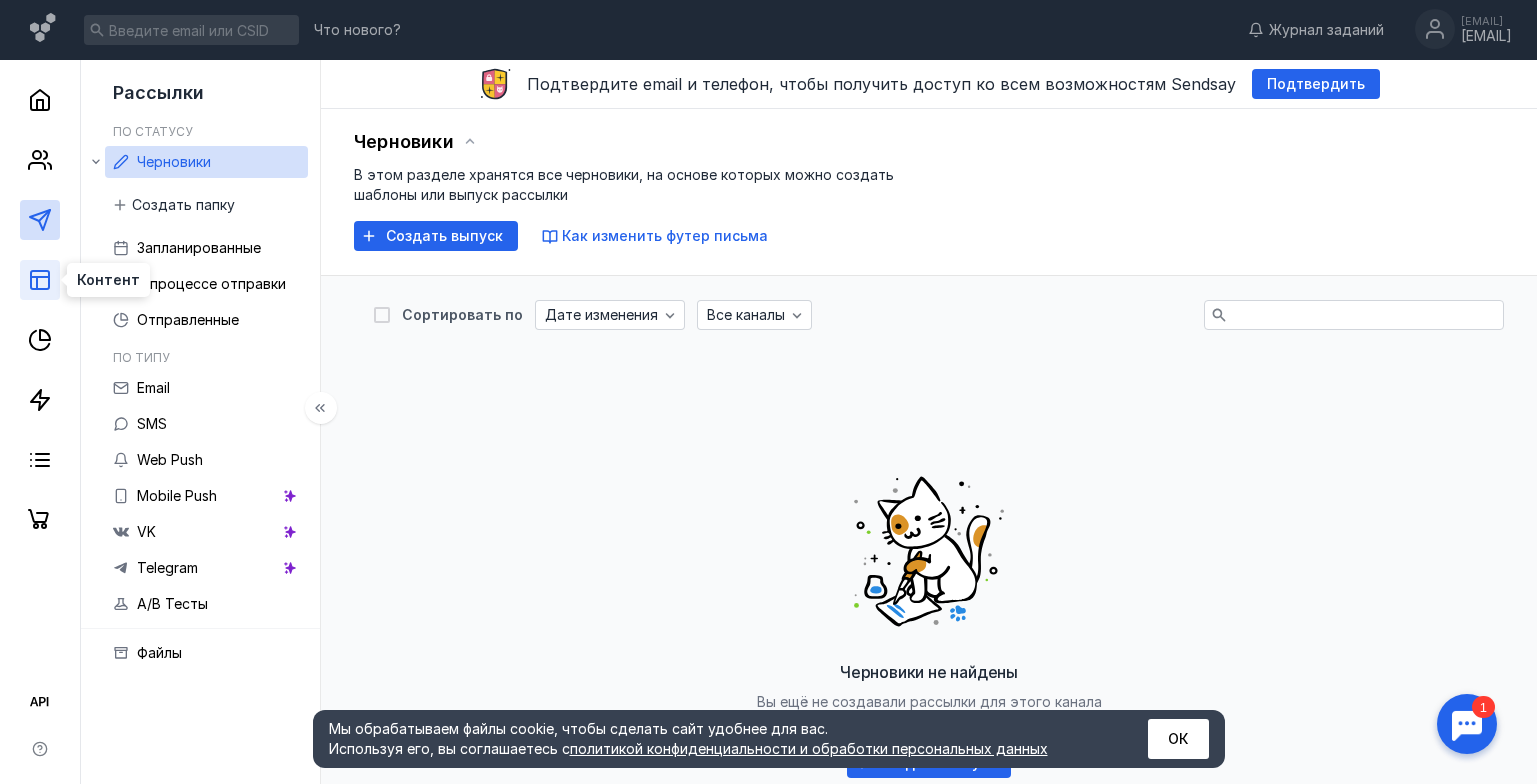 click 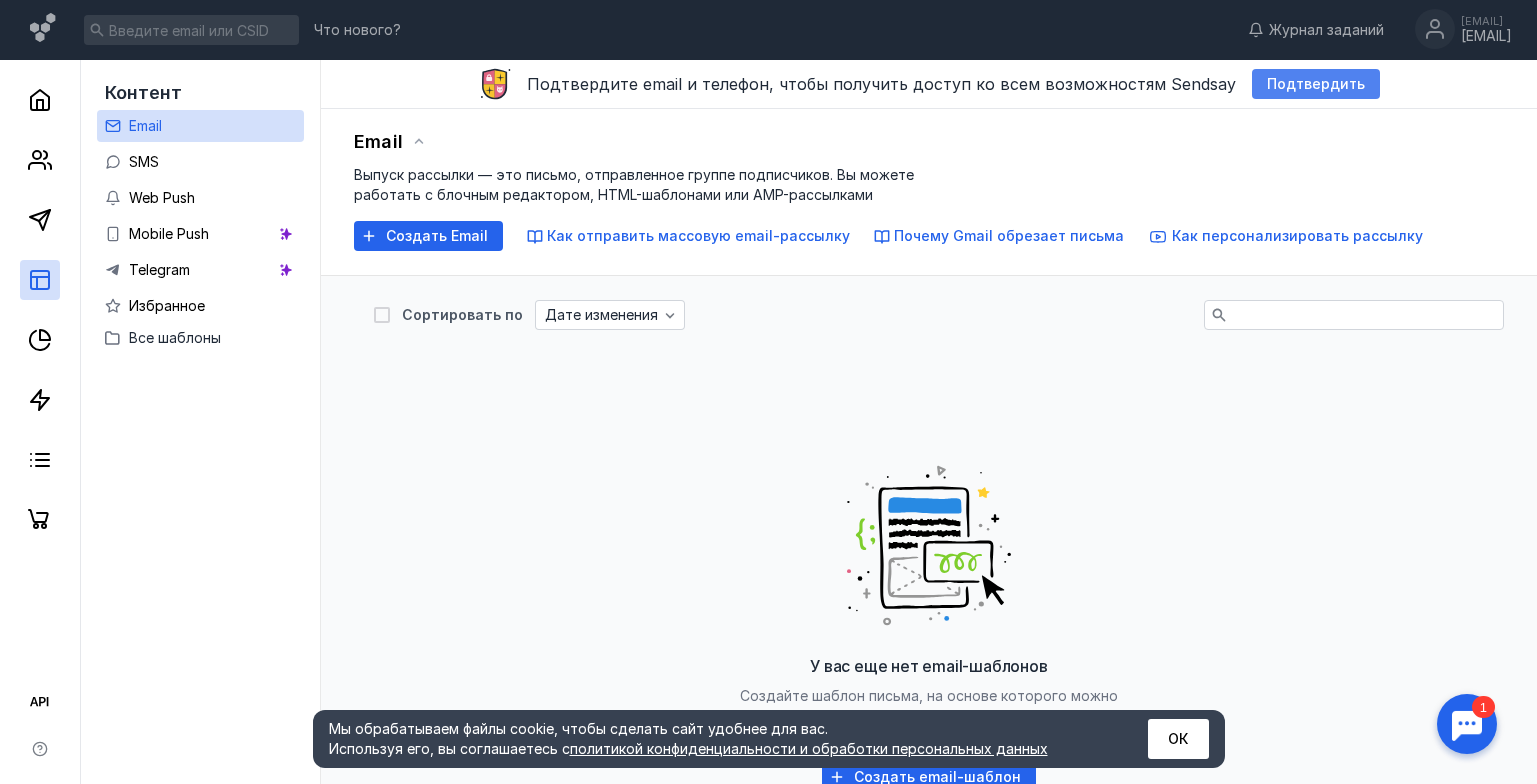 click on "Подтвердить" at bounding box center (1316, 84) 